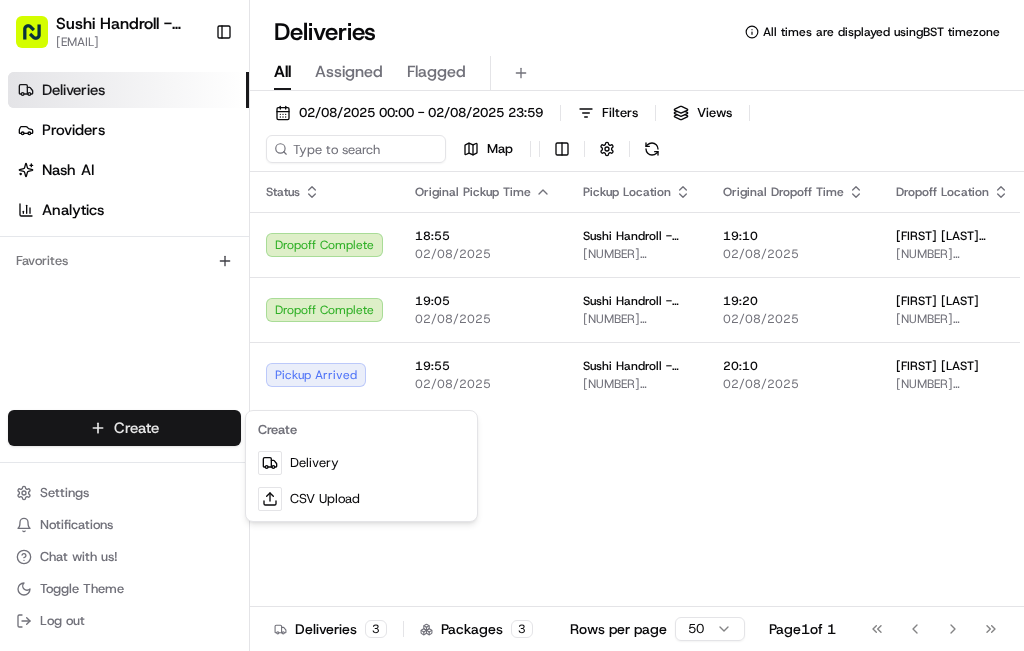 scroll, scrollTop: 0, scrollLeft: 0, axis: both 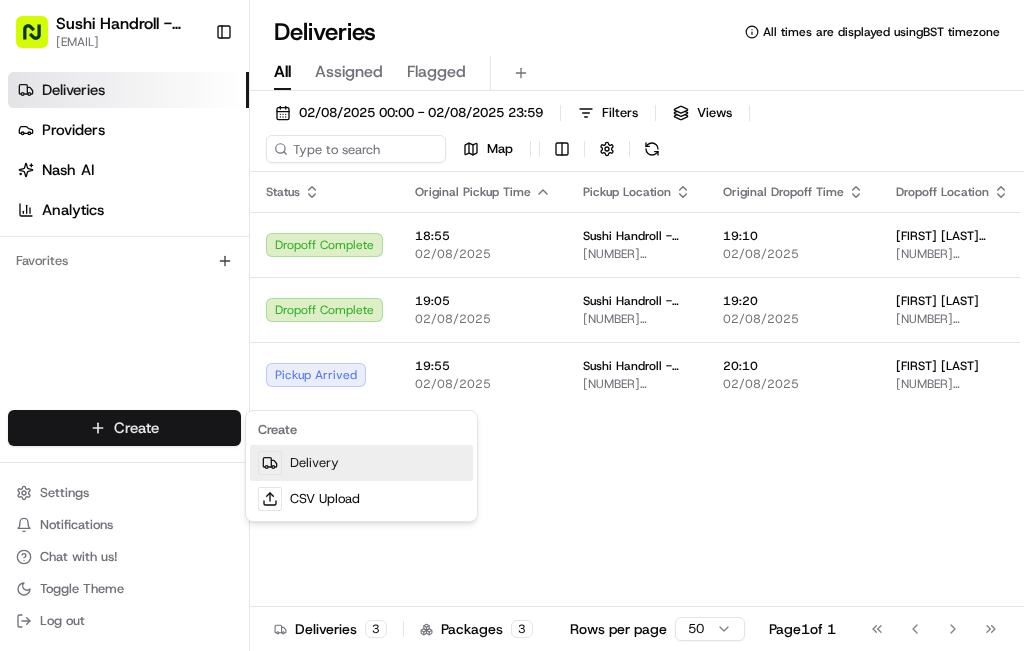 click on "Delivery" at bounding box center (361, 463) 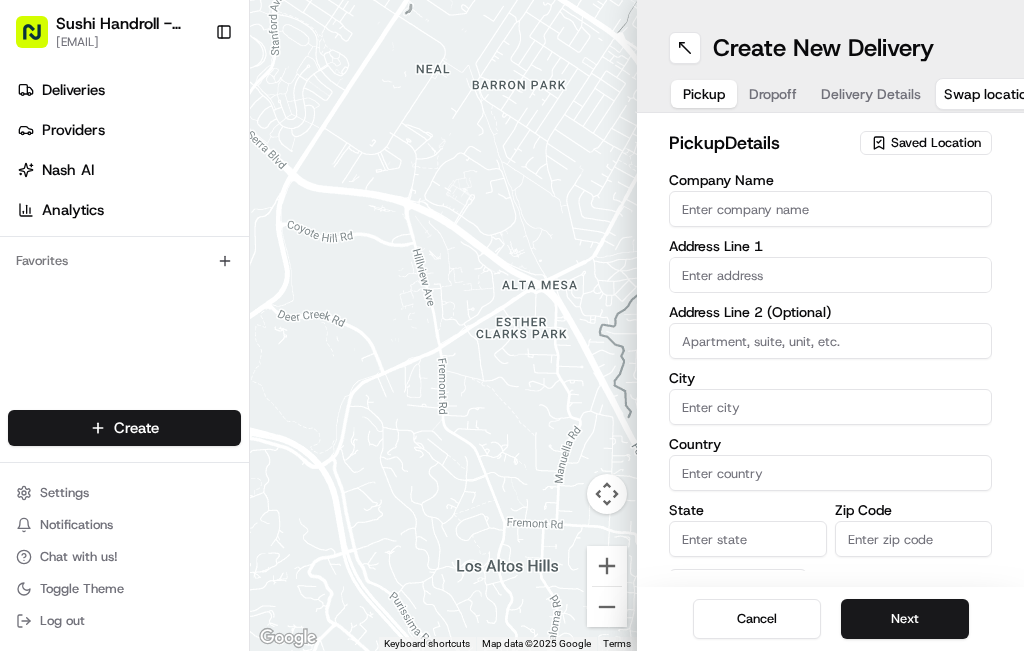 click on "Saved Location" at bounding box center [936, 143] 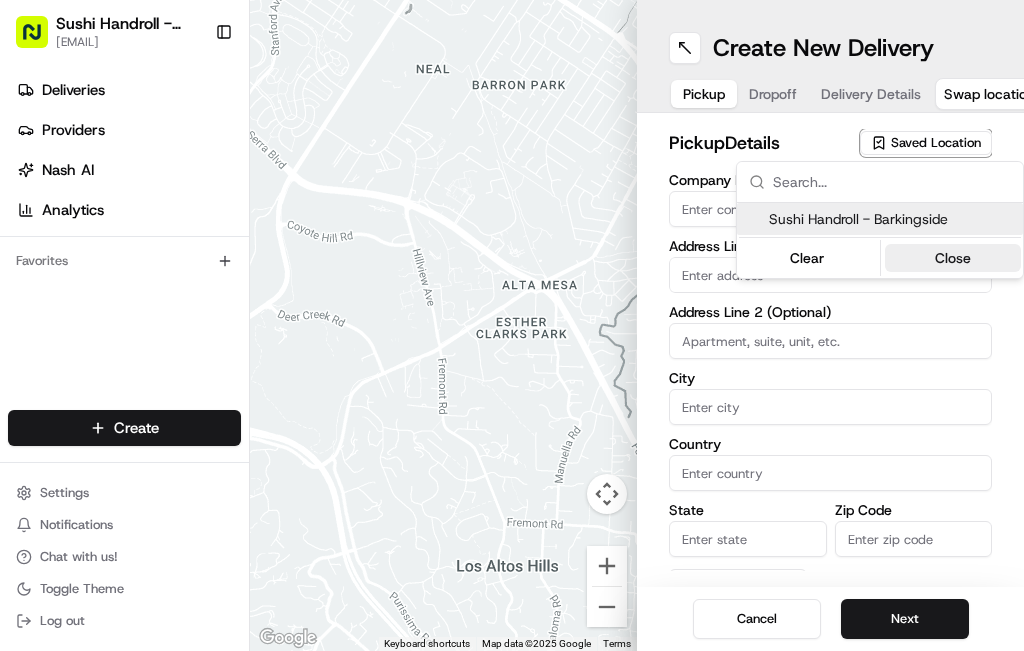 click on "Close" at bounding box center [953, 258] 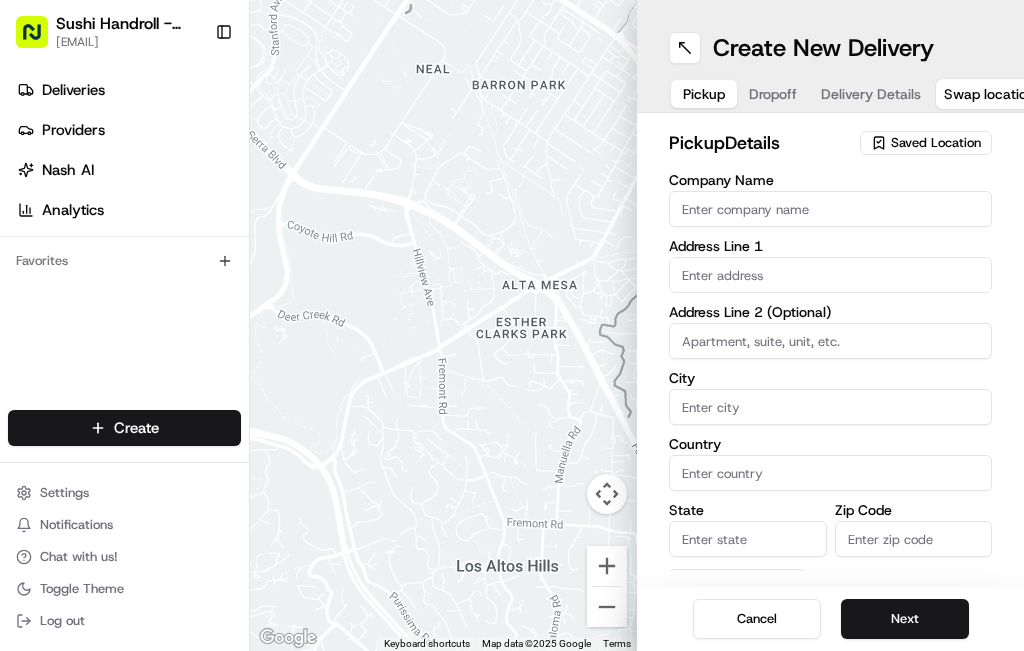 click on "Saved Location" at bounding box center (936, 143) 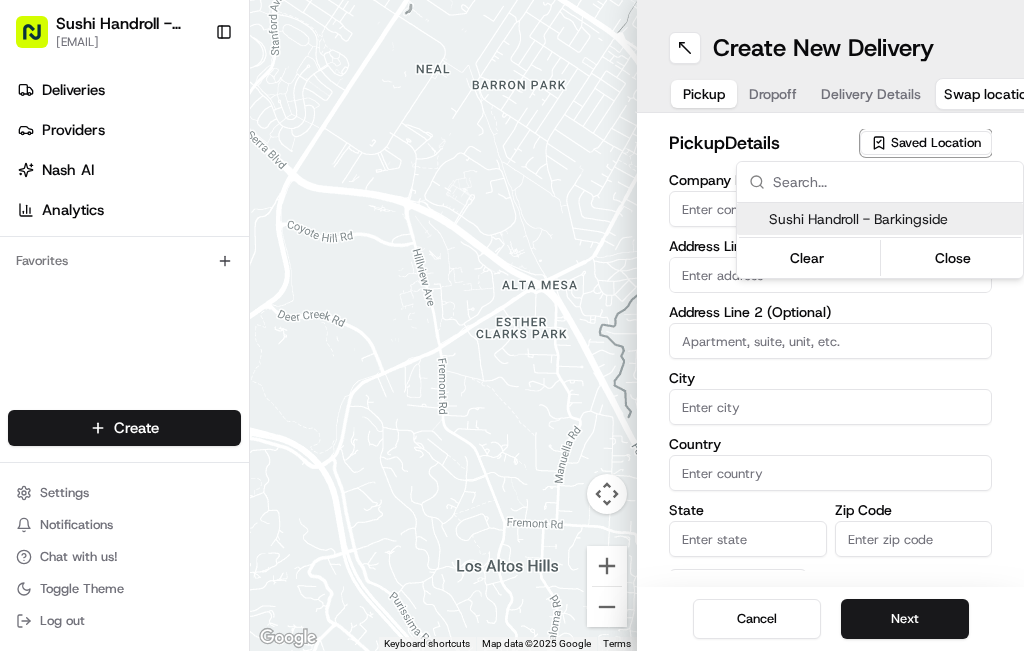 click on "Sushi Handroll - Barkingside" at bounding box center (892, 219) 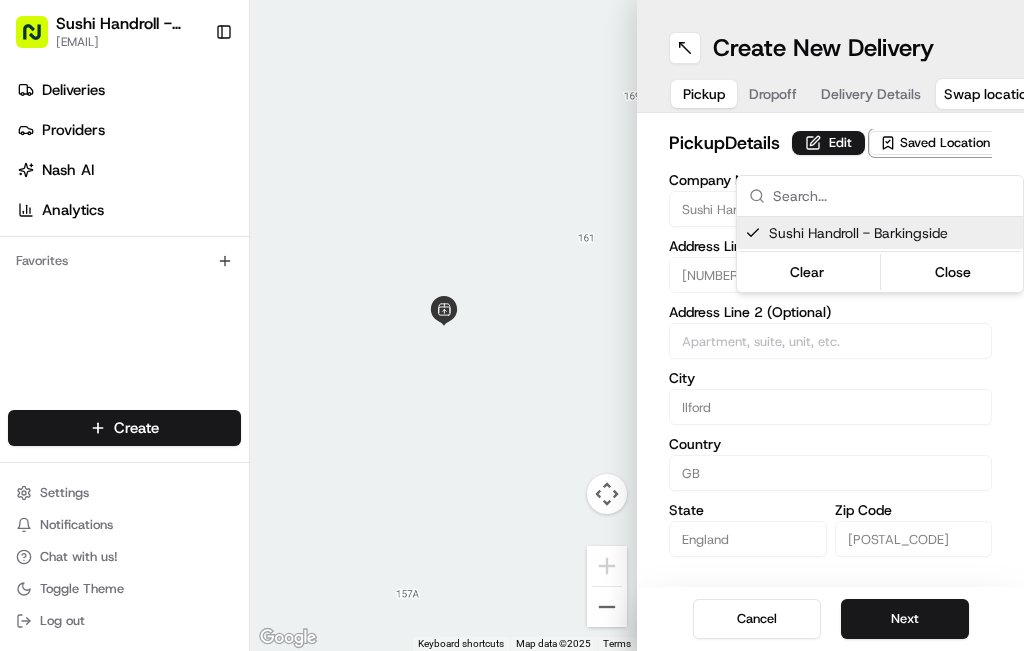 click on "Sushi Handroll - Barkingside [EMAIL] Toggle Sidebar Deliveries Providers Nash AI Analytics Favorites Main Menu Members & Organization Organization Users Roles Preferences Customization Tracking Orchestration Automations Locations Pickup Locations Dropoff Locations Billing Billing Refund Requests Integrations Notification Triggers Webhooks API Keys Request Logs Create Settings Notifications Chat with us! Toggle Theme Log out To navigate the map with touch gestures double-tap and hold your finger on the map, then drag the map. ← Move left → Move right ↑ Move up ↓ Move down + Zoom in - Zoom out Home Jump left by 75% End Jump right by 75% Page Up Jump up by 75% Page Down Jump down by 75% Keyboard shortcuts Map Data Map data ©2025 Map data ©2025 1 m Click to toggle between metric and imperial units Terms Report a map error Create New Delivery Pickup Dropoff Delivery Details Swap locations pickup Details Edit Saved Location Company Name Address Line 1 City" at bounding box center [512, 325] 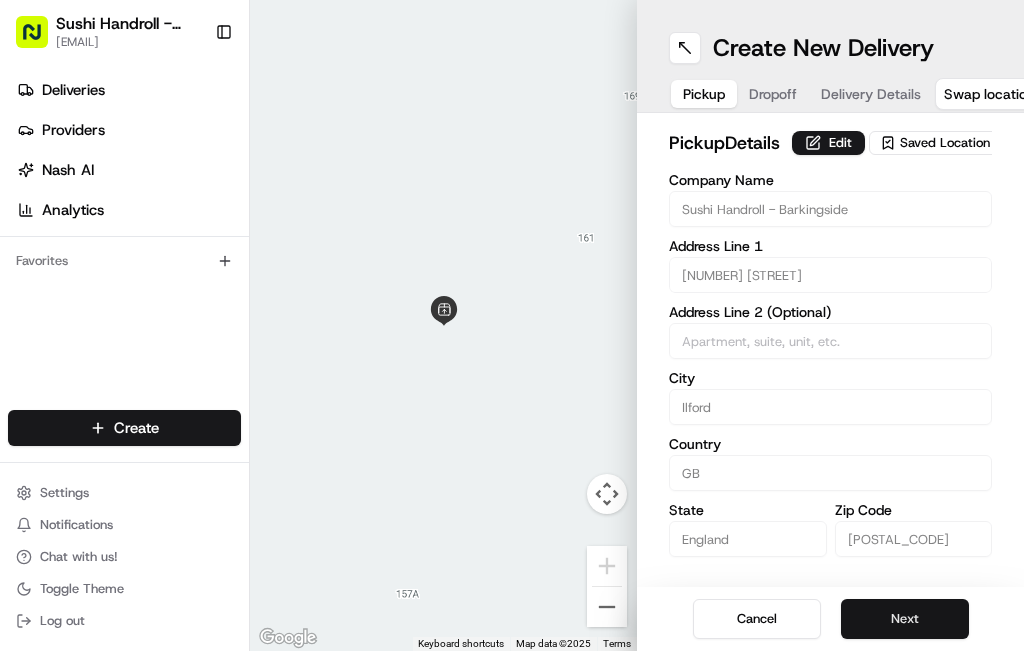 click on "Next" at bounding box center [905, 619] 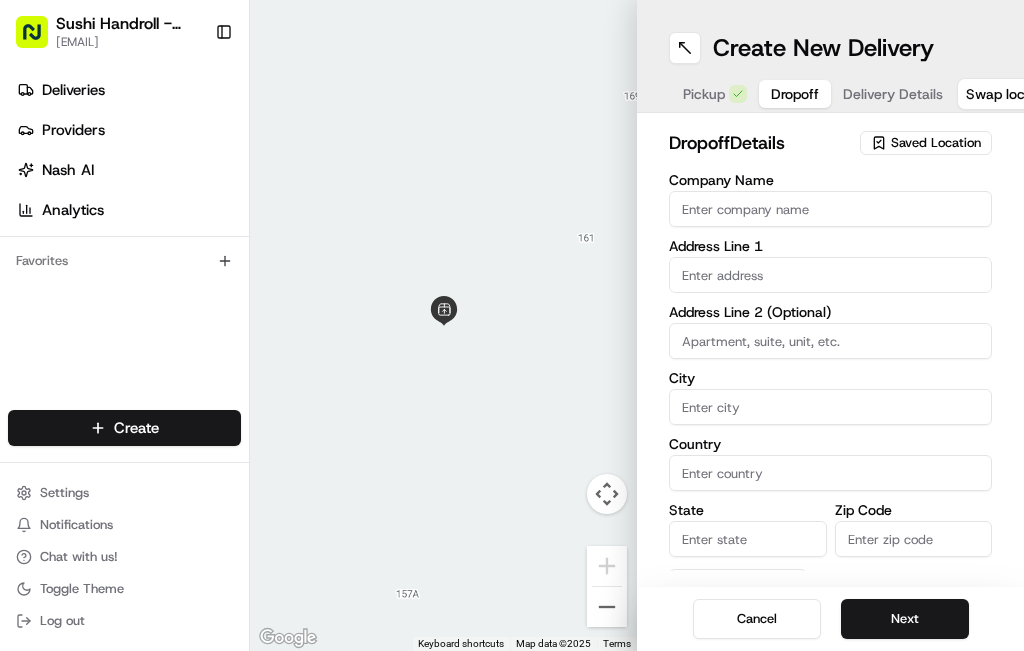 click on "Company Name" at bounding box center [830, 209] 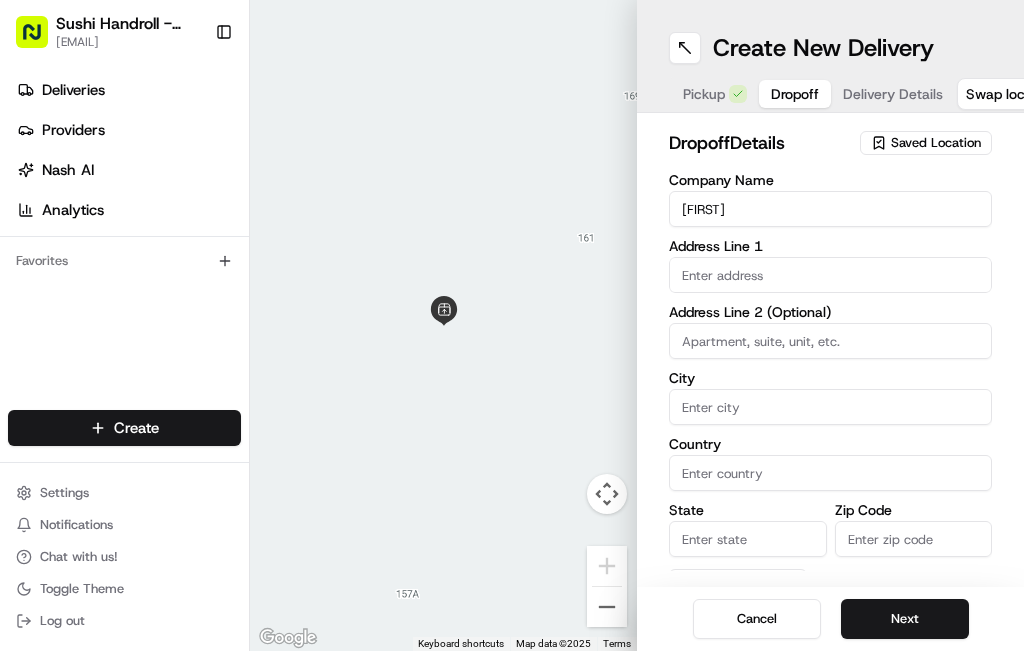 type on "[FIRST]" 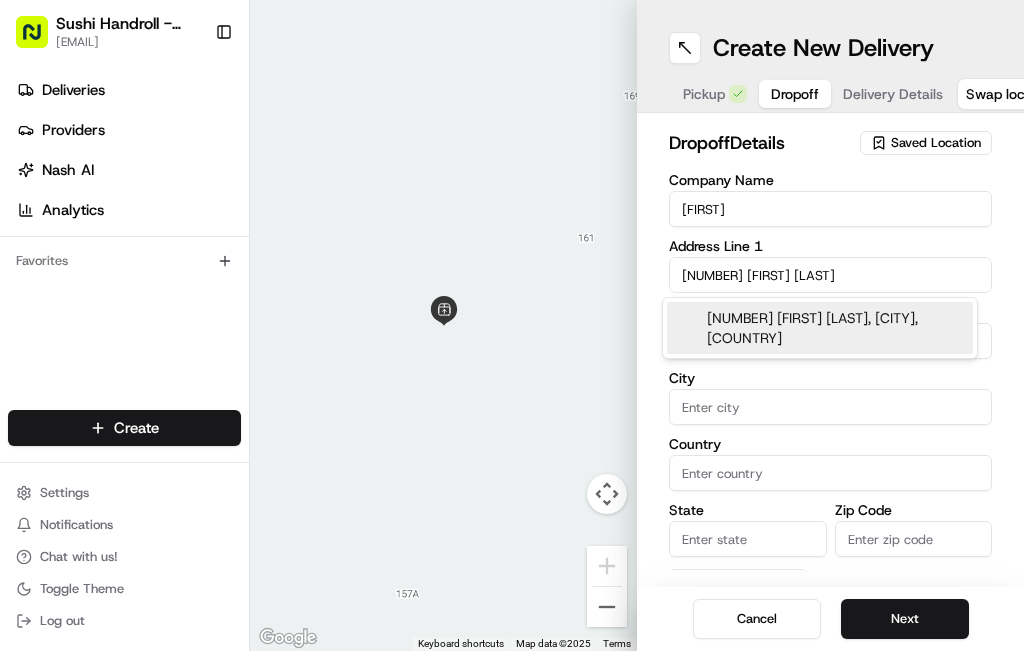 click on "[NUMBER] [FIRST] [LAST], [CITY], [COUNTRY]" at bounding box center (820, 328) 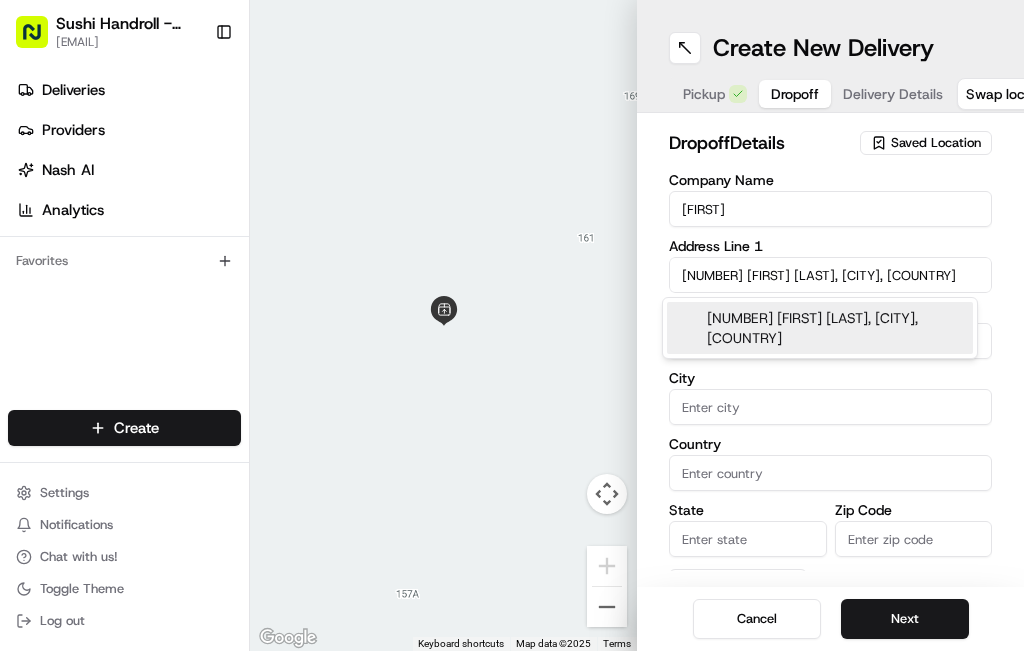 type on "[NUMBER] [FIRST] [LAST], [CITY], [COUNTRY]" 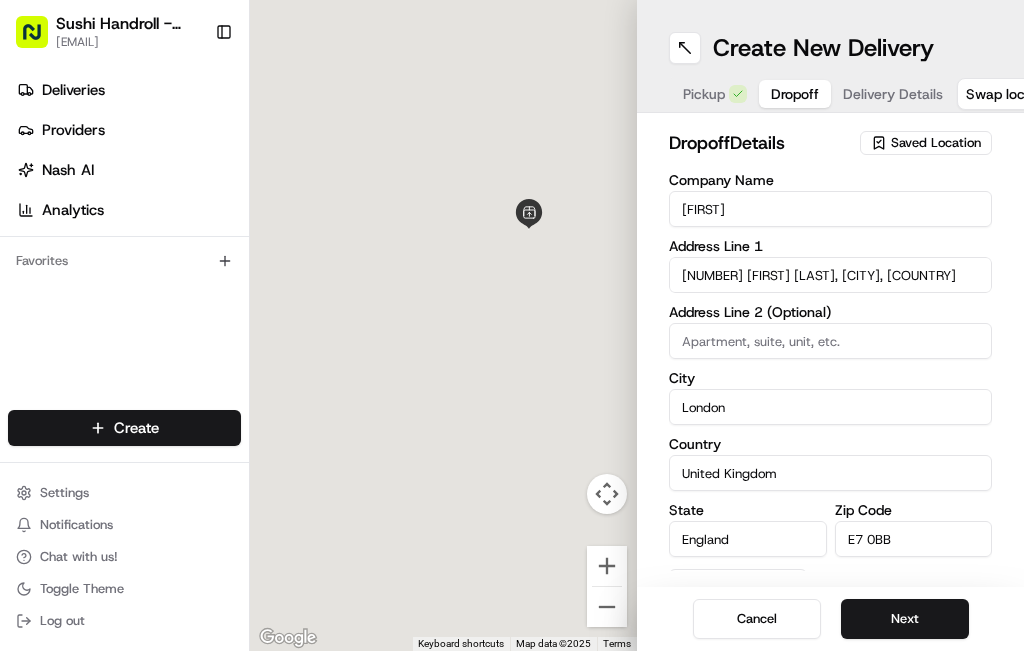 type on "[NUMBER] [FIRST] [LAST] Place" 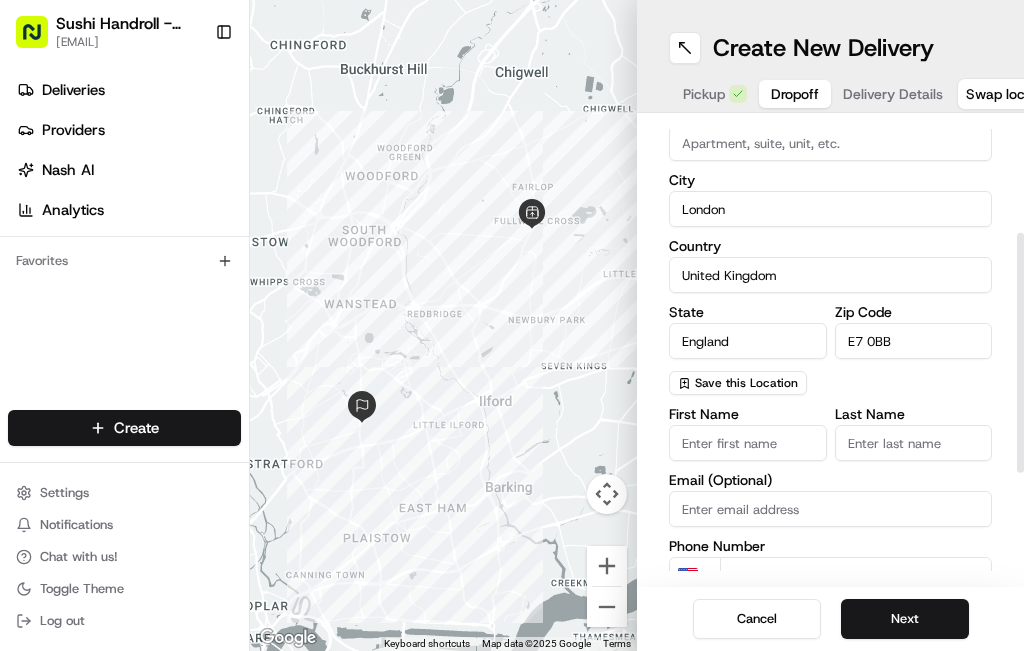 scroll, scrollTop: 231, scrollLeft: 0, axis: vertical 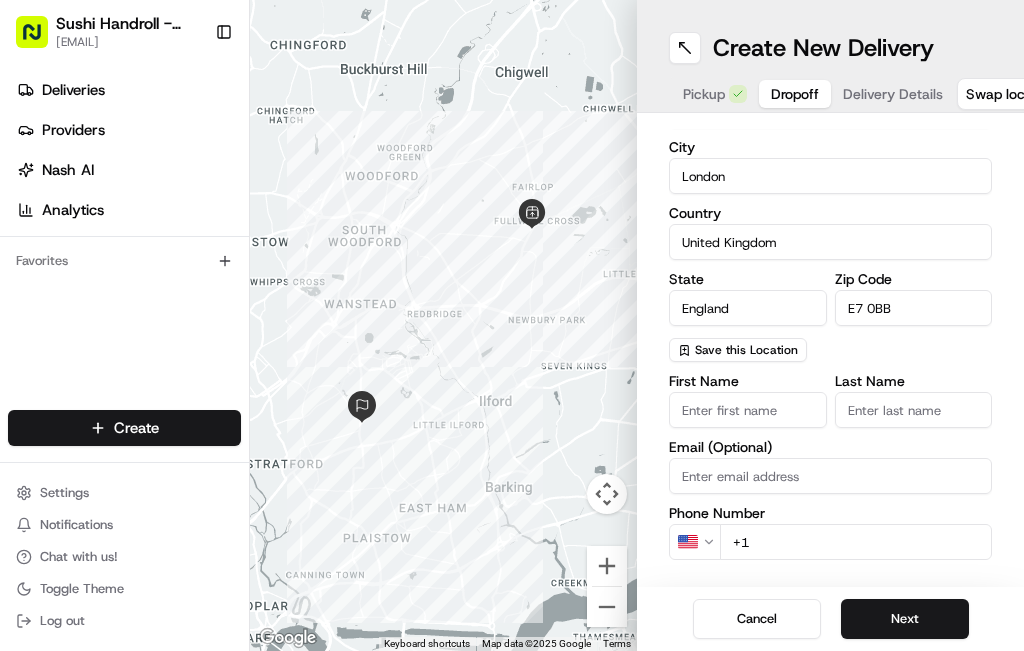 click on "First Name" at bounding box center [748, 410] 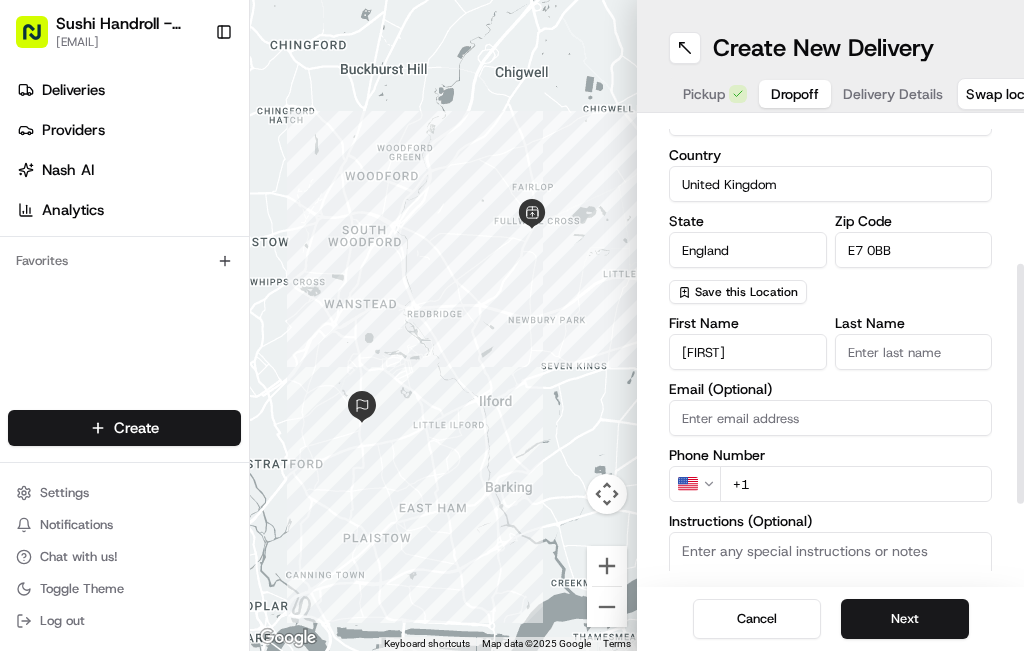 scroll, scrollTop: 344, scrollLeft: 0, axis: vertical 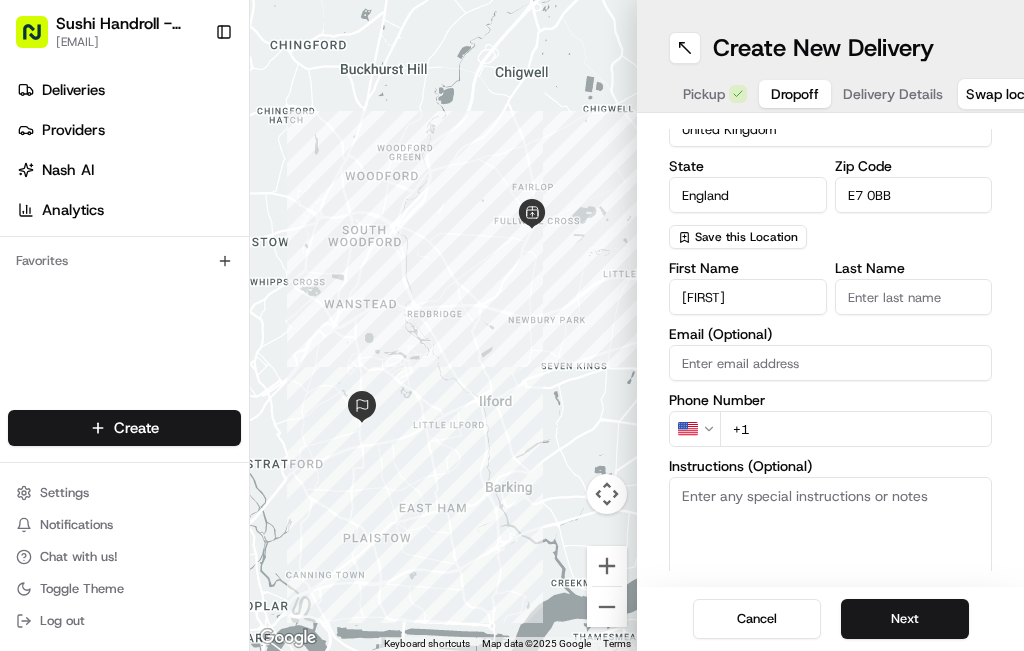 type on "[FIRST]" 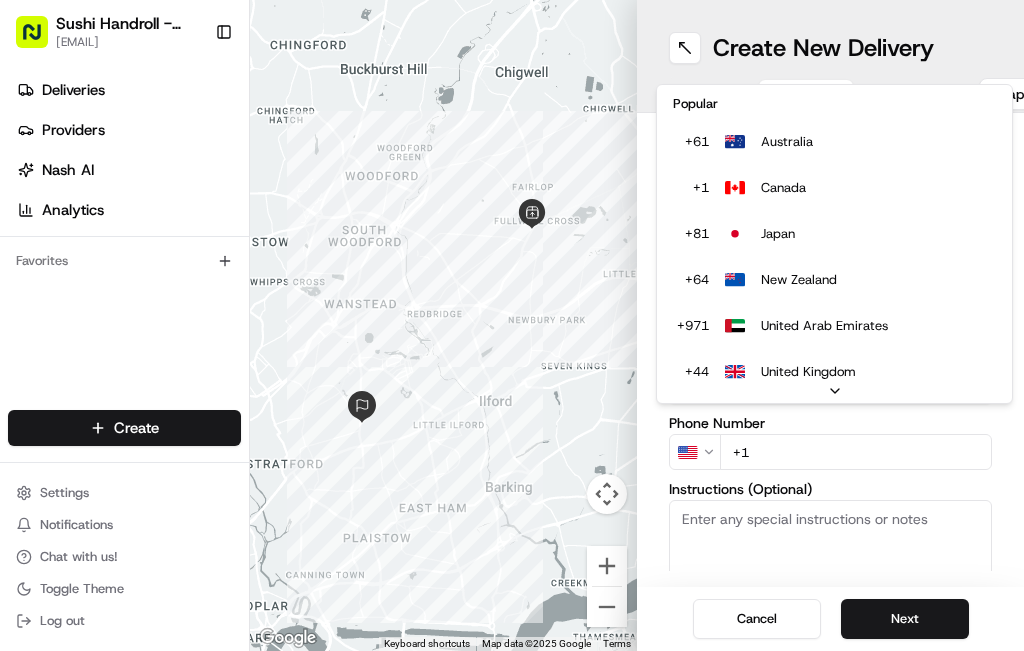 click at bounding box center [834, 391] 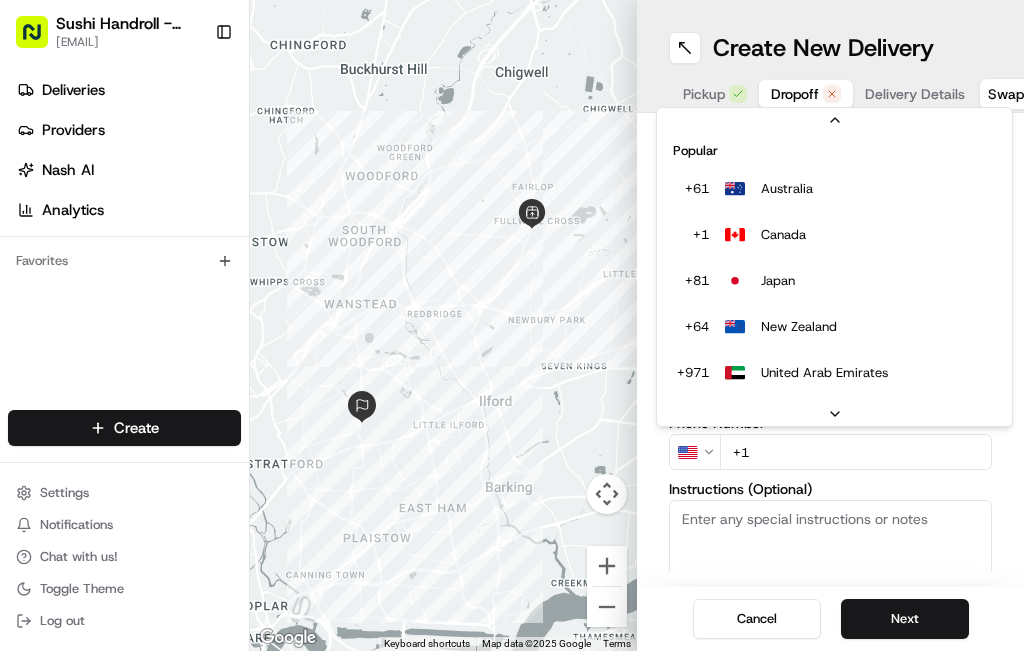 scroll, scrollTop: 86, scrollLeft: 0, axis: vertical 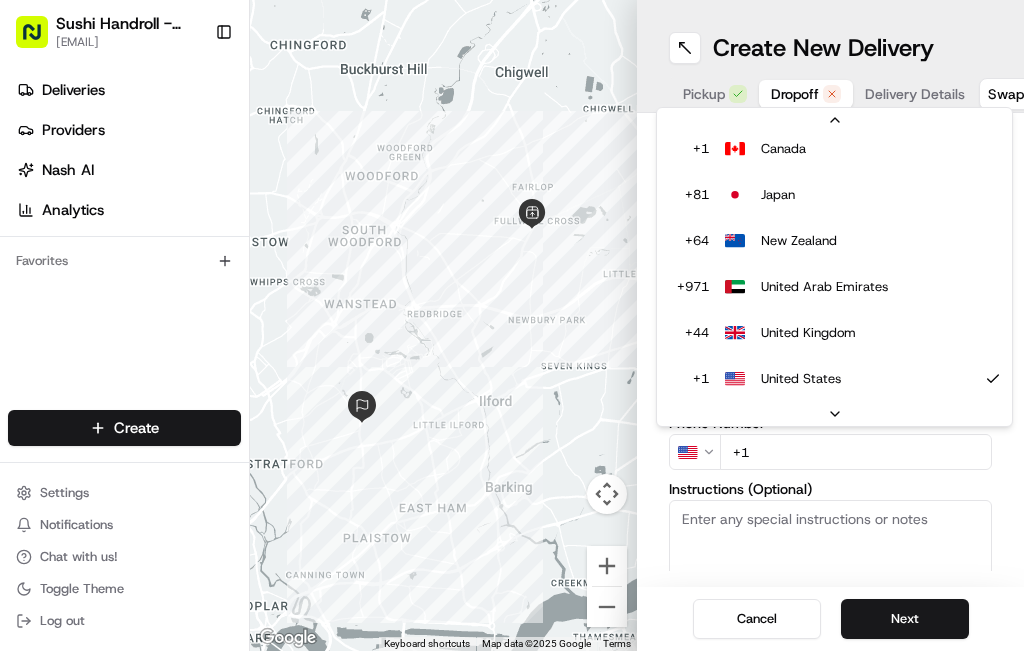 click on "General [FIRST]" at bounding box center [748, 299] 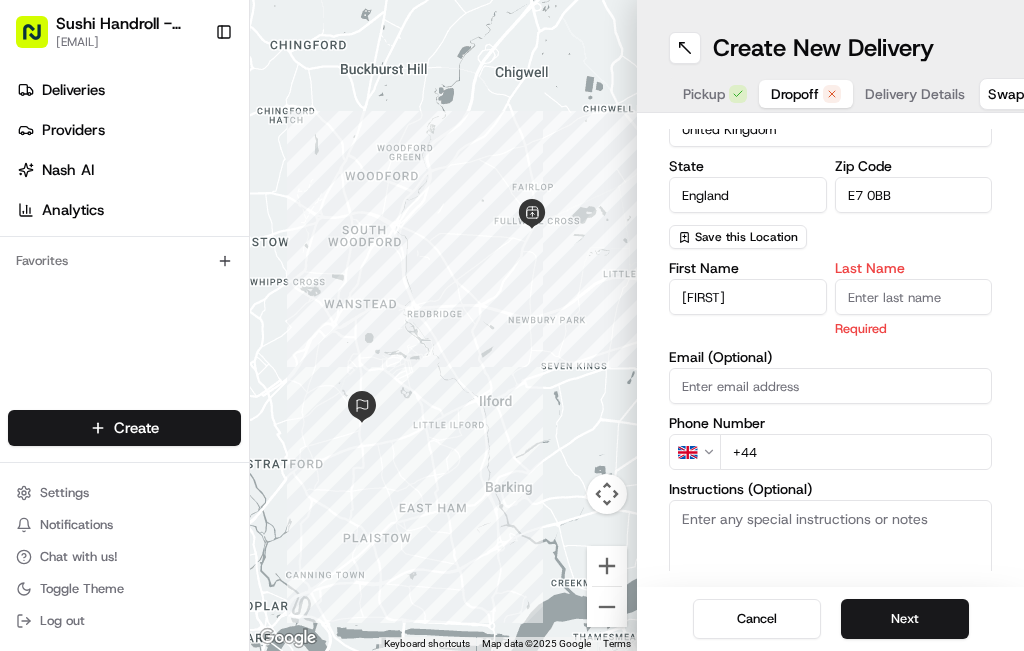 click on "+44" at bounding box center (856, 452) 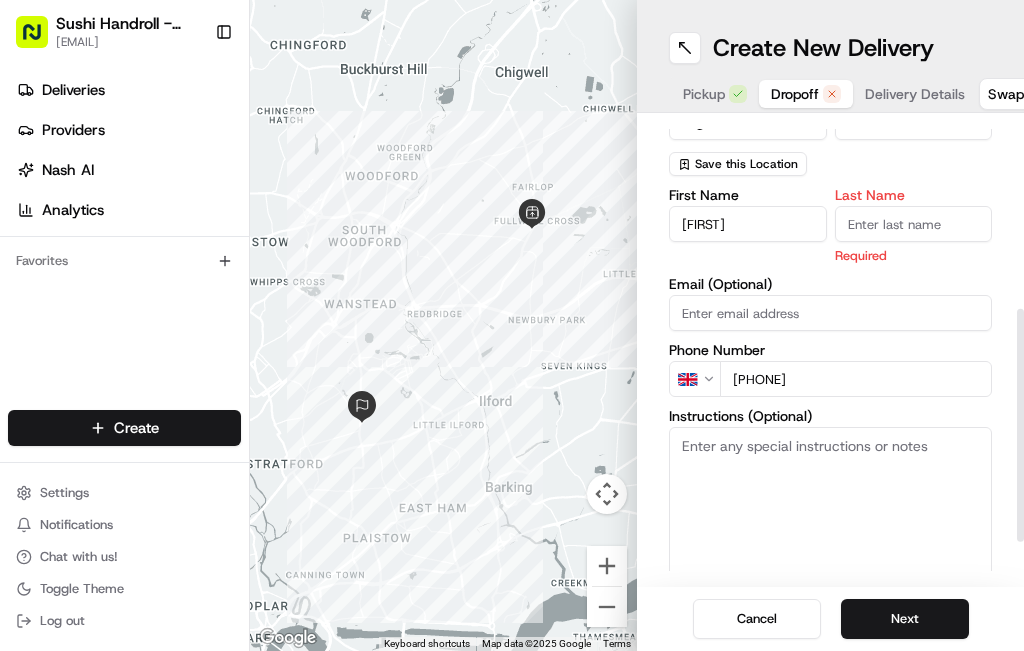 scroll, scrollTop: 456, scrollLeft: 0, axis: vertical 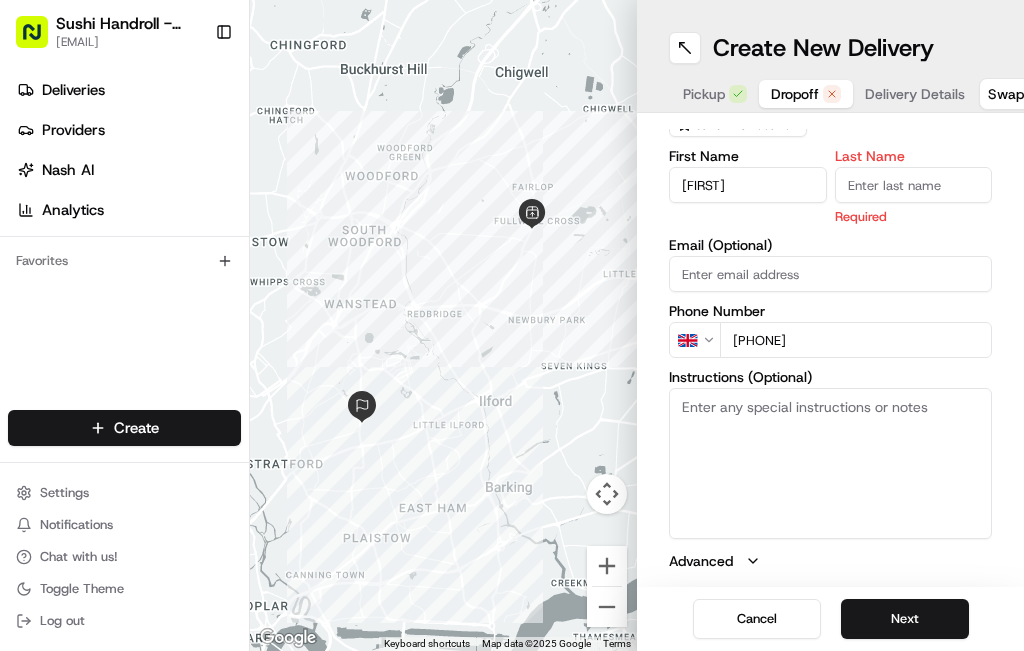 type on "[PHONE]" 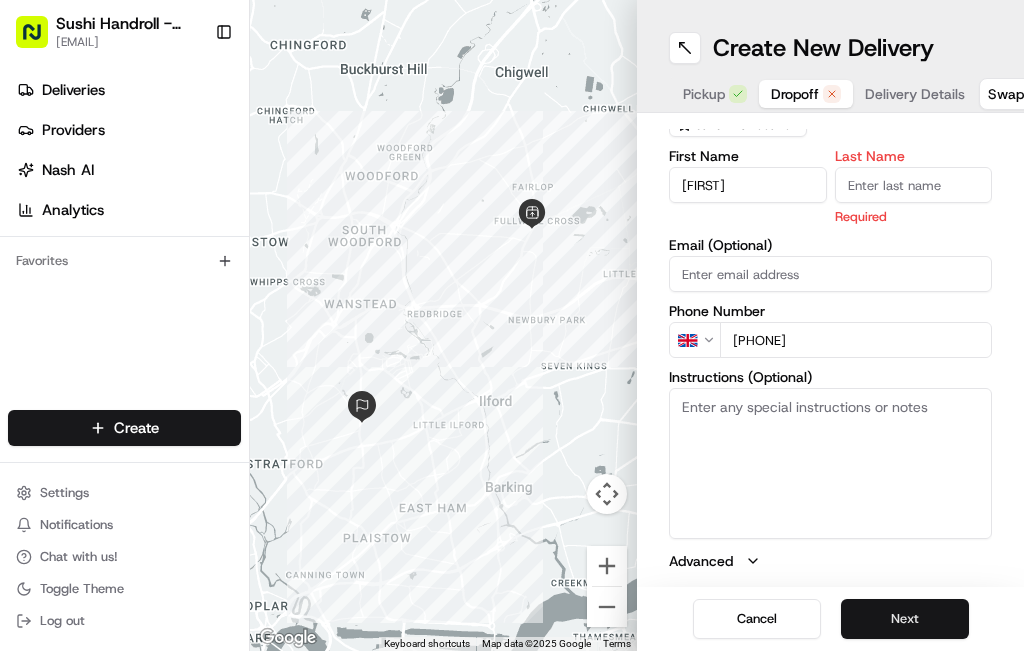 click on "Next" at bounding box center (905, 619) 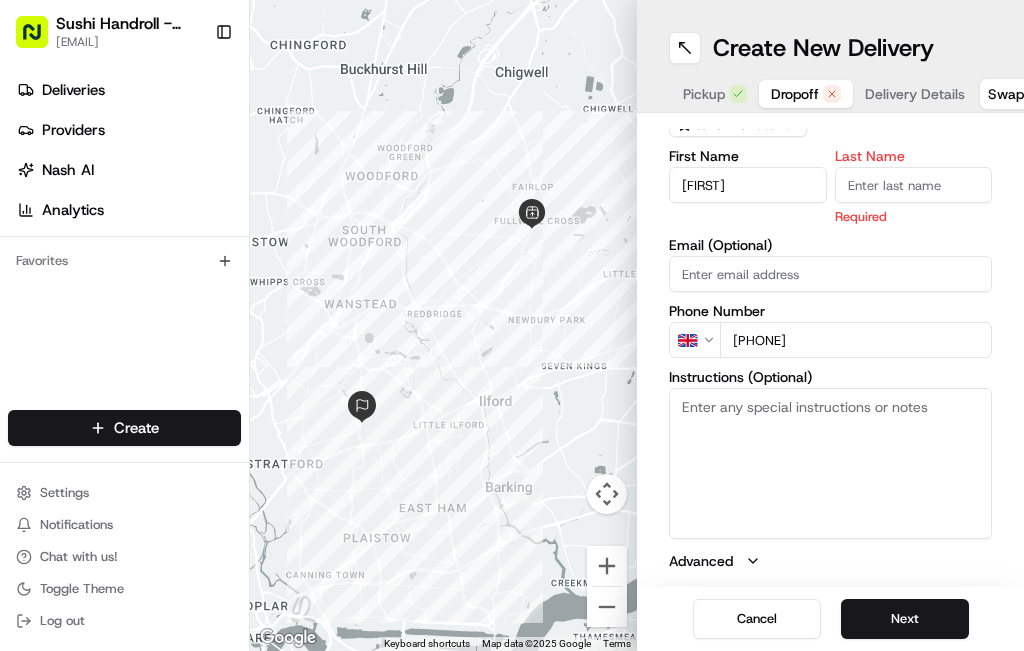 click on "Last Name" at bounding box center [914, 185] 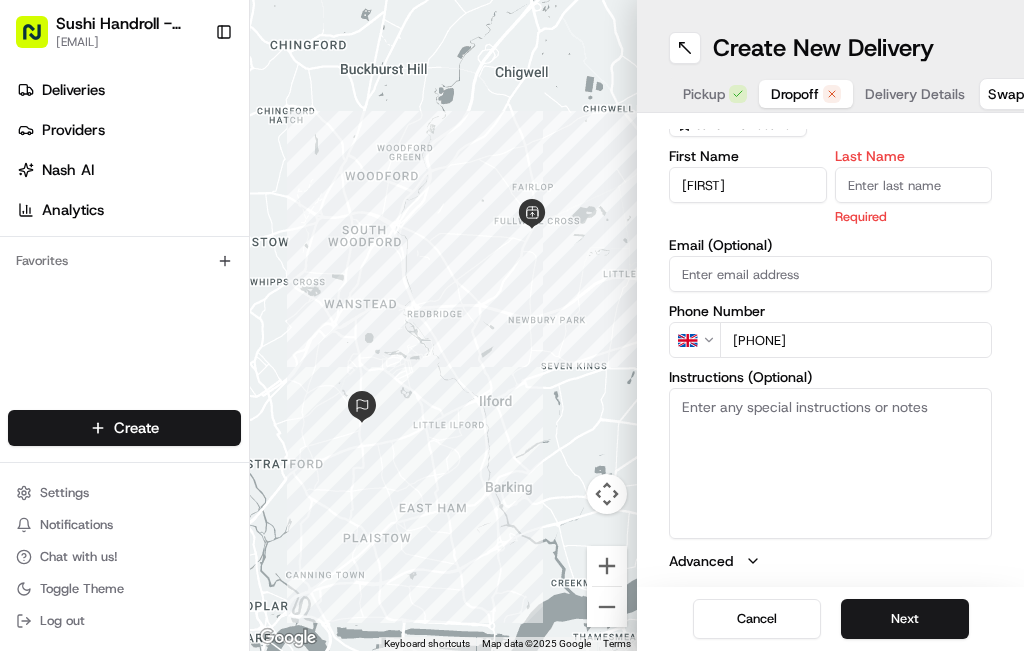 type on "a" 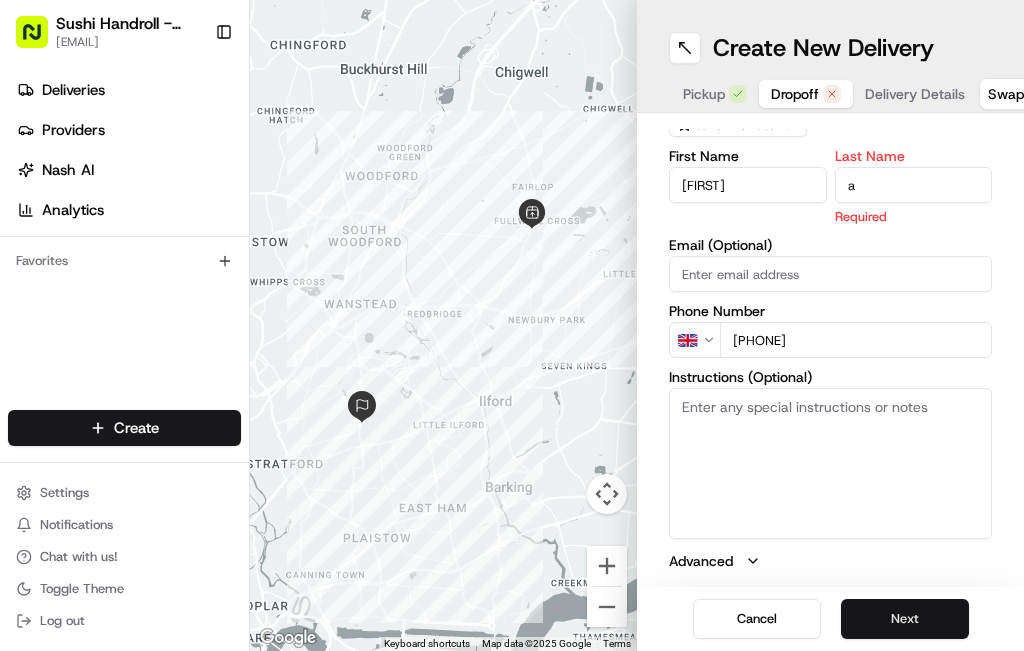 click on "Next" at bounding box center [905, 619] 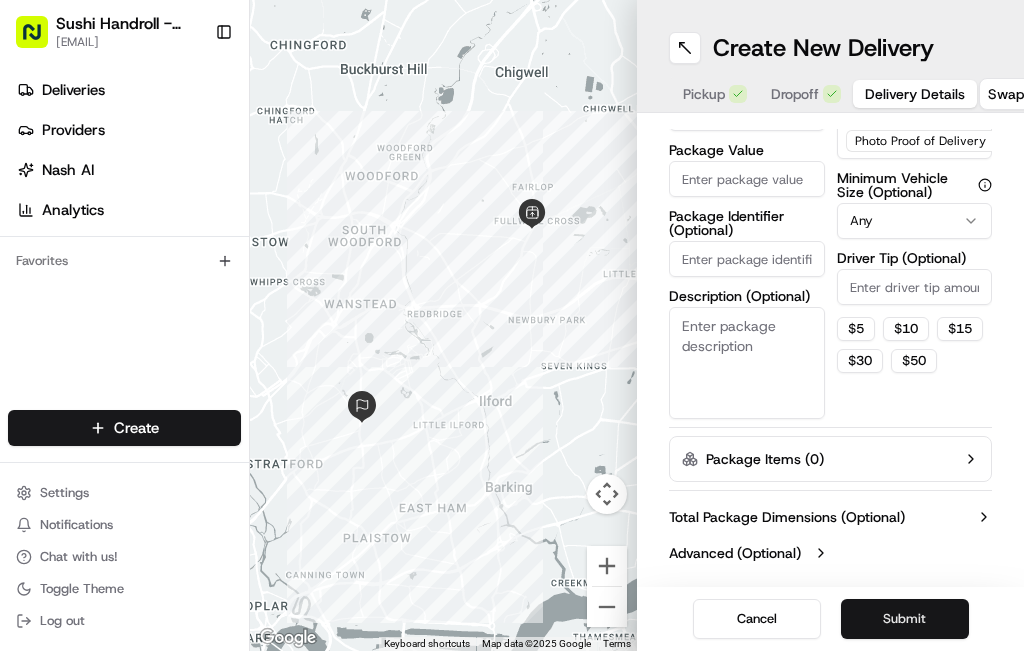 scroll, scrollTop: 202, scrollLeft: 0, axis: vertical 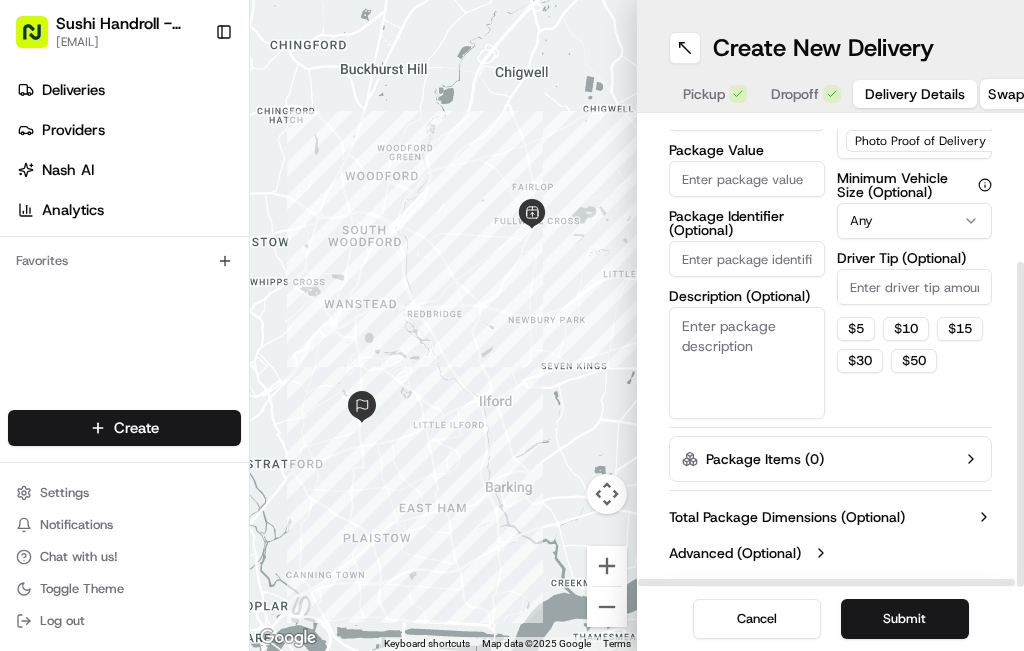 click on "Package Value" at bounding box center (747, 179) 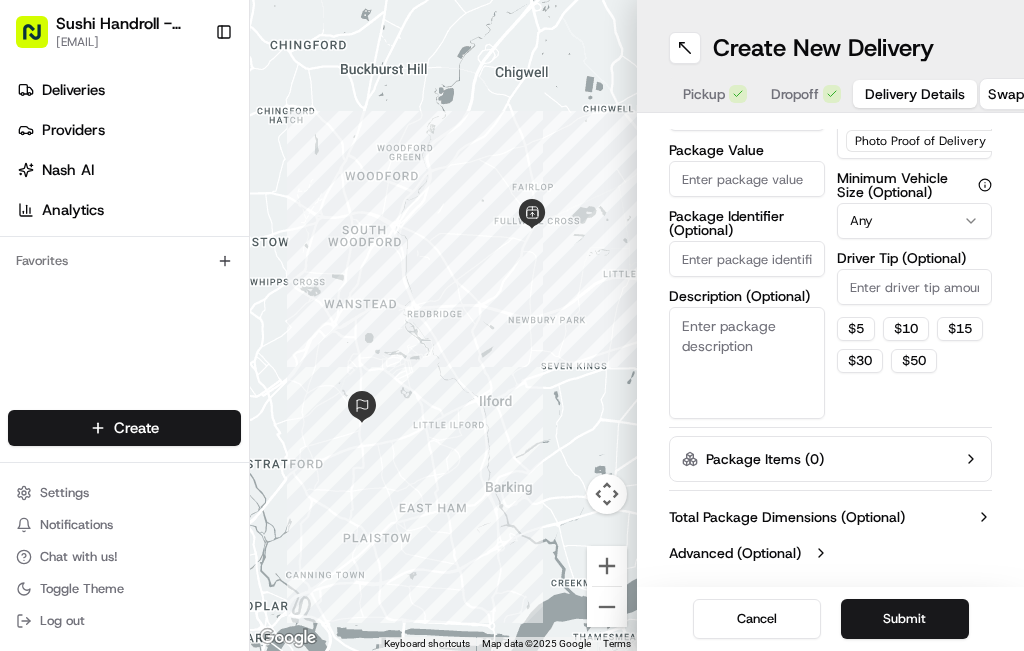 type on "5" 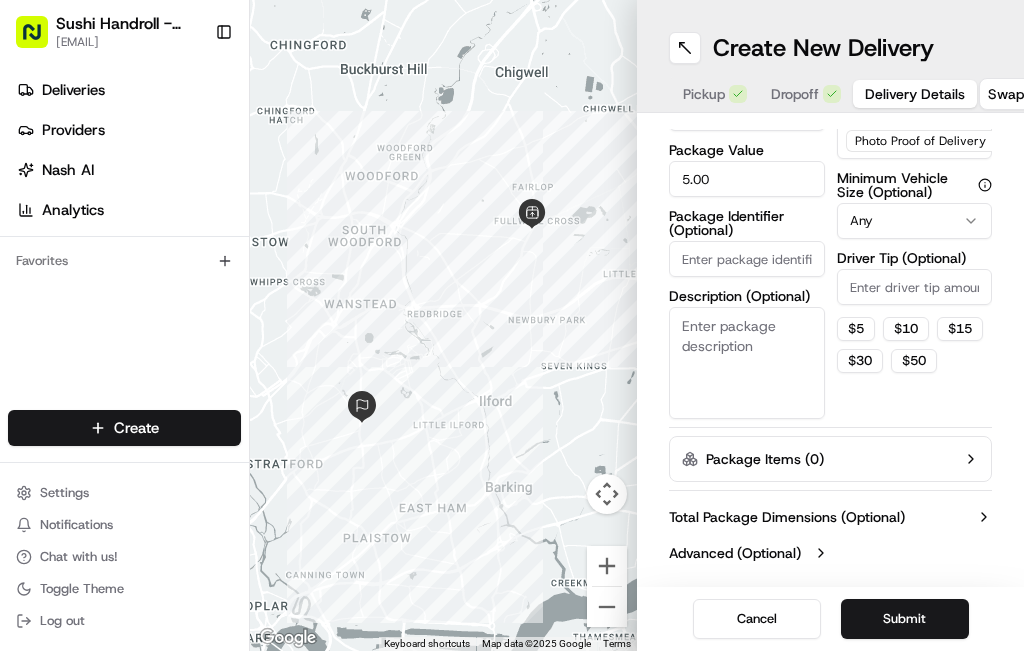 type on "5.00" 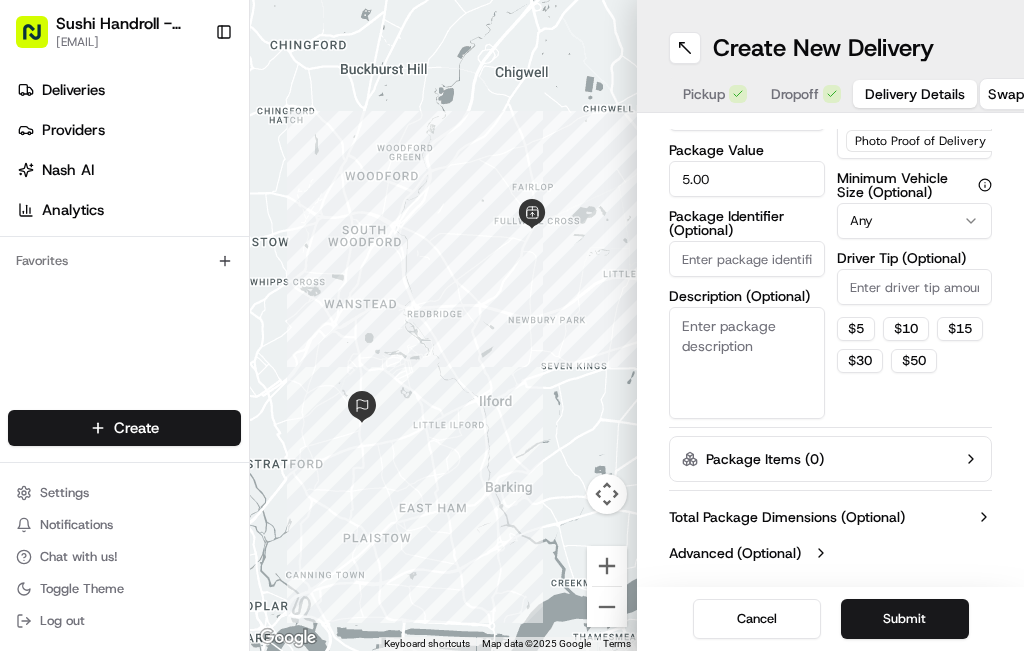 click on "Sushi Handroll - Barkingside [EMAIL] Toggle Sidebar Deliveries Providers Nash AI Analytics Favorites Main Menu Members & Organization Organization Users Roles Preferences Customization Tracking Orchestration Automations Locations Pickup Locations Dropoff Locations Billing Billing Refund Requests Integrations Notification Triggers Webhooks API Keys Request Logs Create Settings Notifications Chat with us! Toggle Theme Log out To navigate the map with touch gestures double-tap and hold your finger on the map, then drag the map. ← Move left → Move right ↑ Move up ↓ Move down + Zoom in - Zoom out Home Jump left by 75% End Jump right by 75% Page Up Jump up by 75% Page Down Jump down by 75% Keyboard shortcuts Map Data Map data ©2025 Google Map data ©2025 1 km Click to toggle between metric and imperial units Terms Report a map error Create New Delivery Pickup Dropoff Delivery Details Swap locations Delivery Details now scheduled Items Count (Optional)" at bounding box center [512, 325] 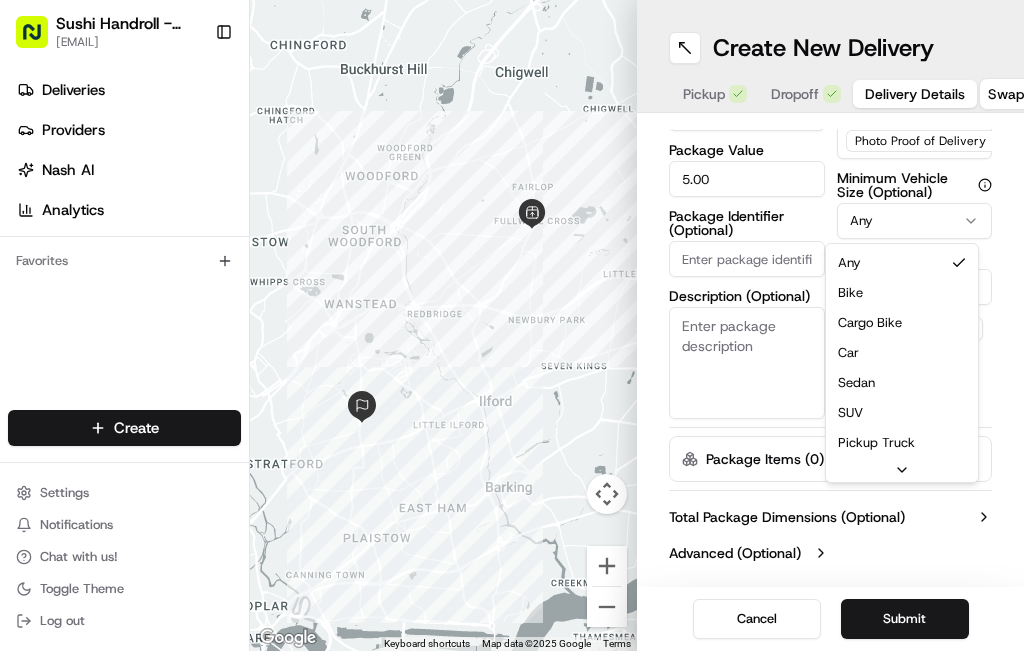 click on "Driver Tip (Optional)" at bounding box center [915, 287] 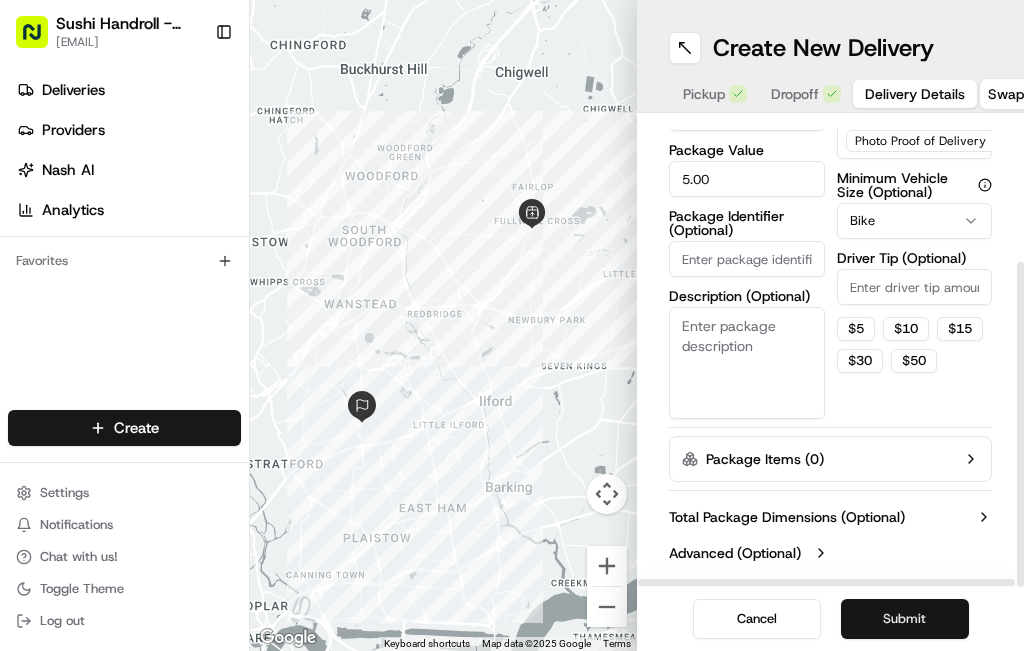 click on "Submit" at bounding box center (905, 619) 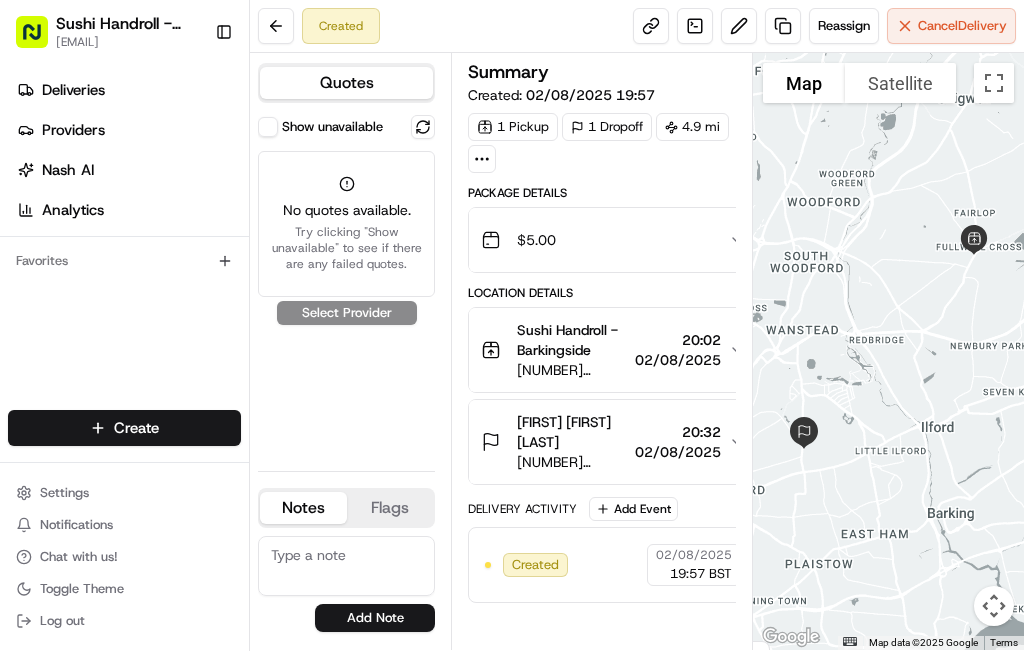 click on "Show unavailable No quotes available. Try clicking "Show unavailable" to see if there are any failed quotes. Select Provider" at bounding box center (346, 285) 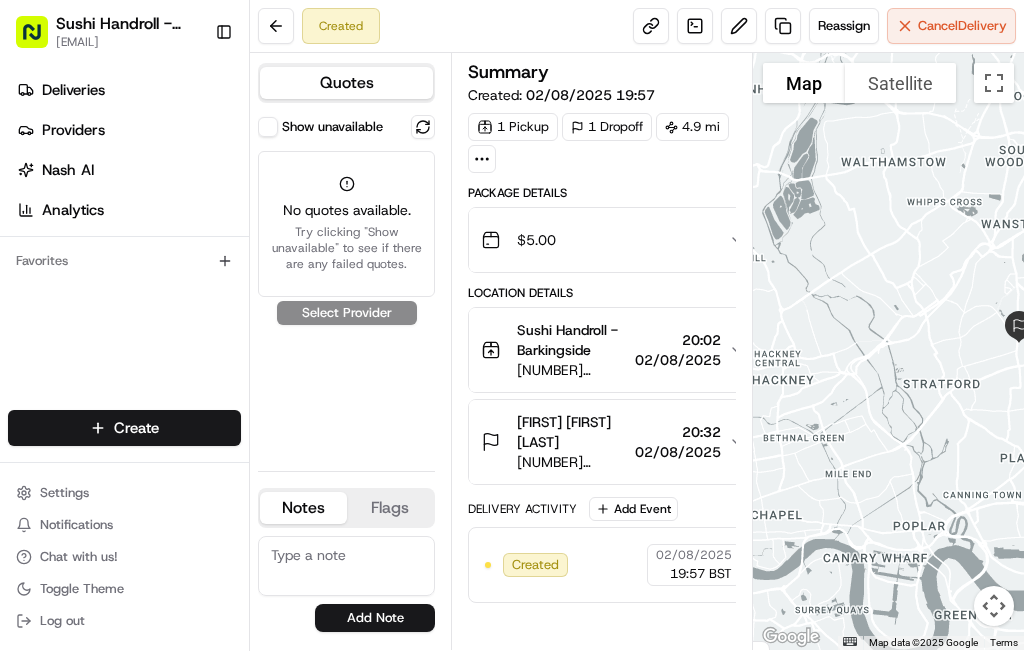 click on "Show unavailable" at bounding box center (268, 127) 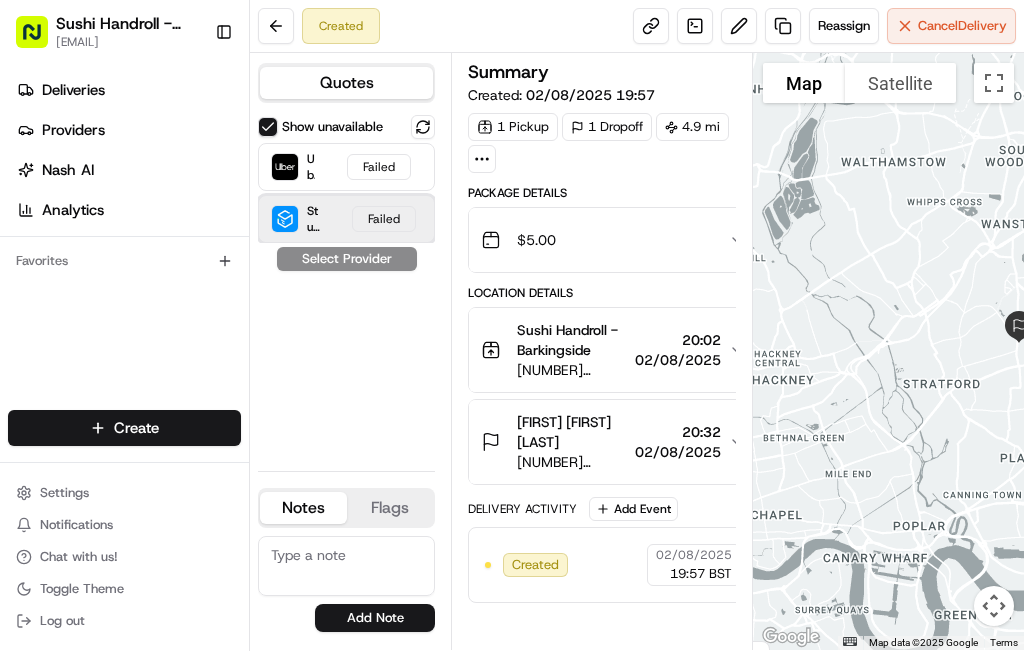 click on "[FIRST] (UK) Failed" at bounding box center (346, 219) 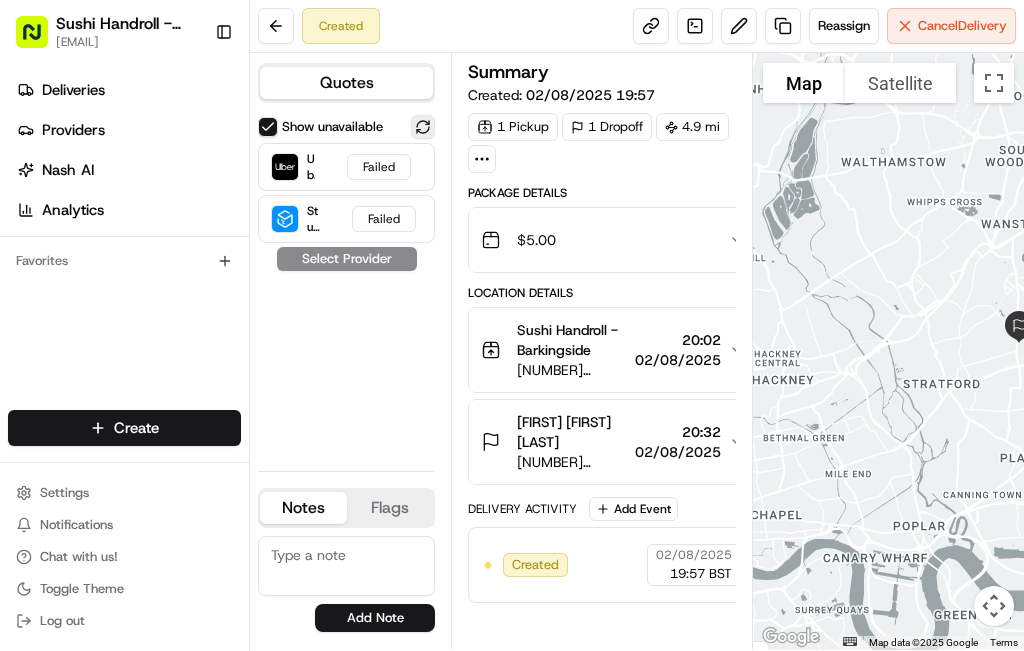 click at bounding box center (423, 127) 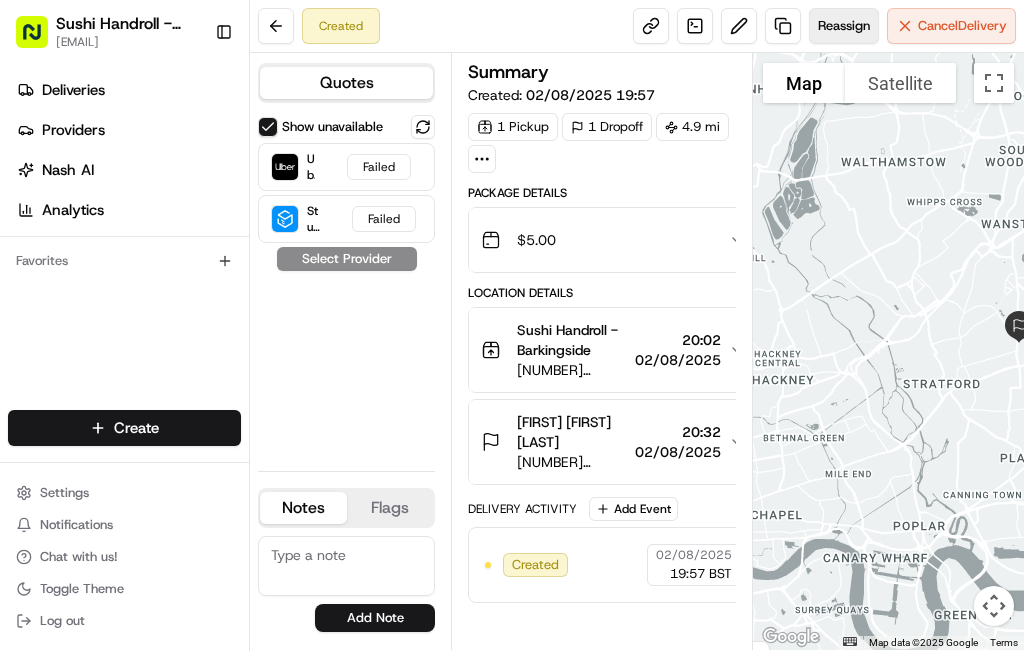 click on "Reassign" at bounding box center (844, 26) 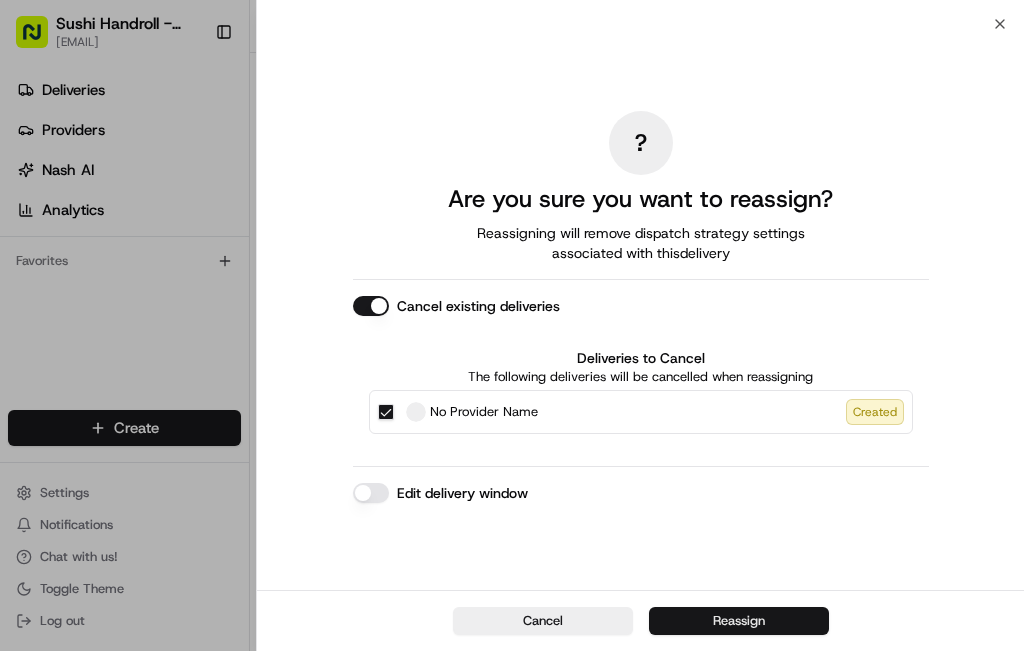 click on "Reassign" at bounding box center [739, 621] 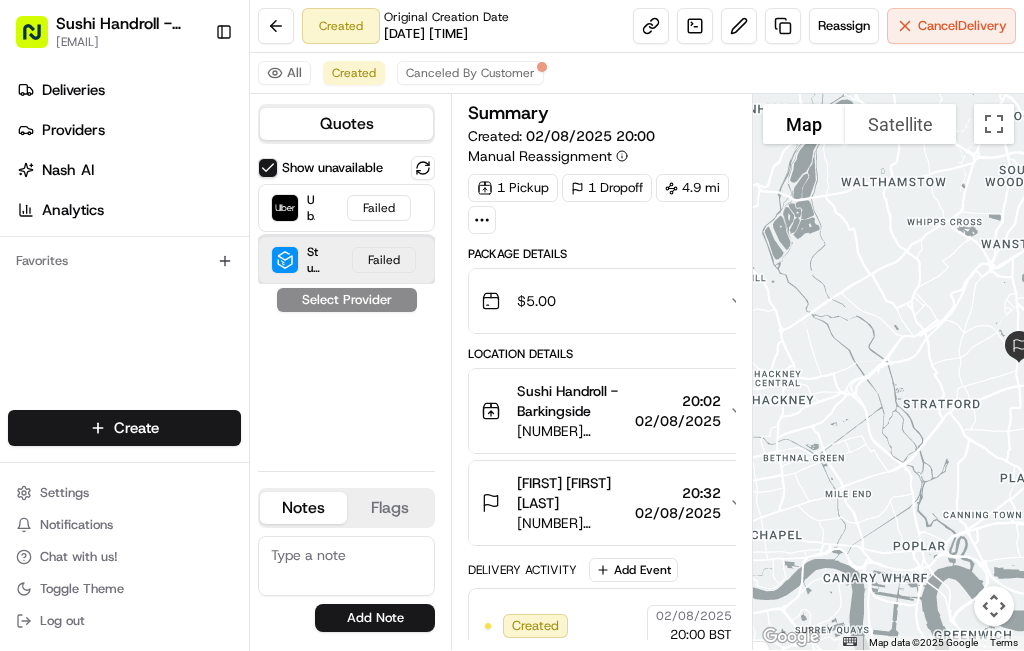 click on "[FIRST] (UK) Failed" at bounding box center (346, 260) 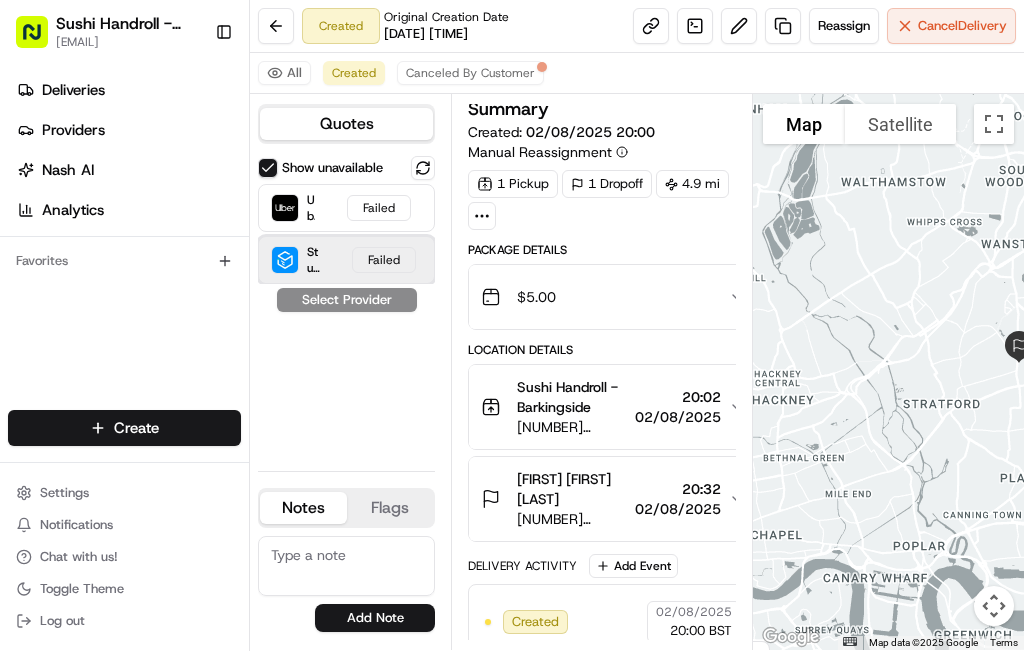 scroll, scrollTop: 0, scrollLeft: 0, axis: both 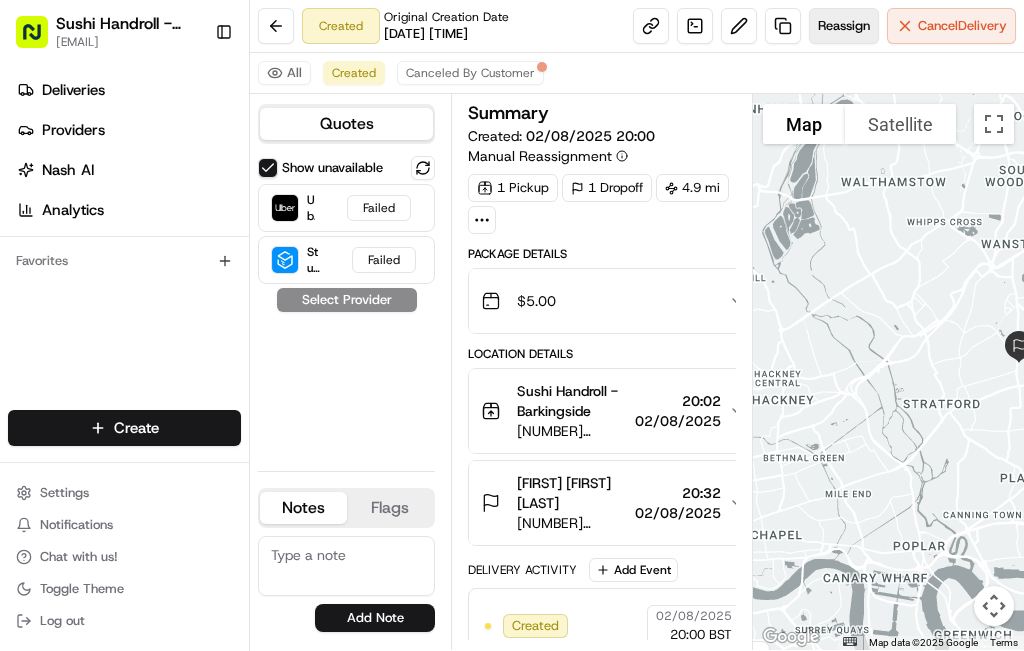 click on "Reassign" at bounding box center [844, 26] 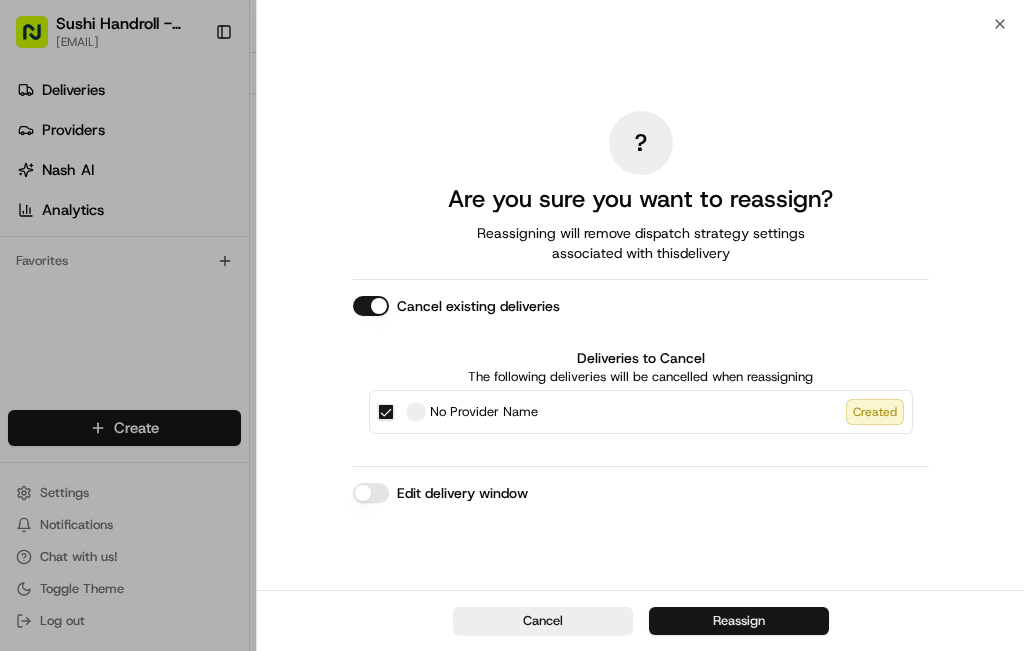 click on "Reassign" at bounding box center (739, 621) 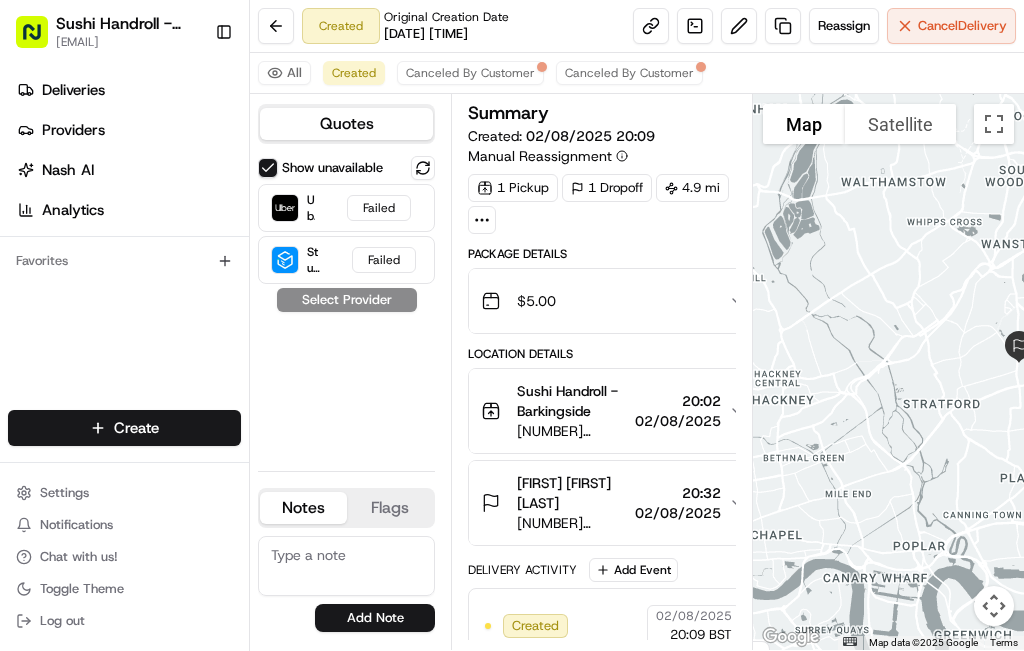 click on "Show unavailable" at bounding box center [268, 168] 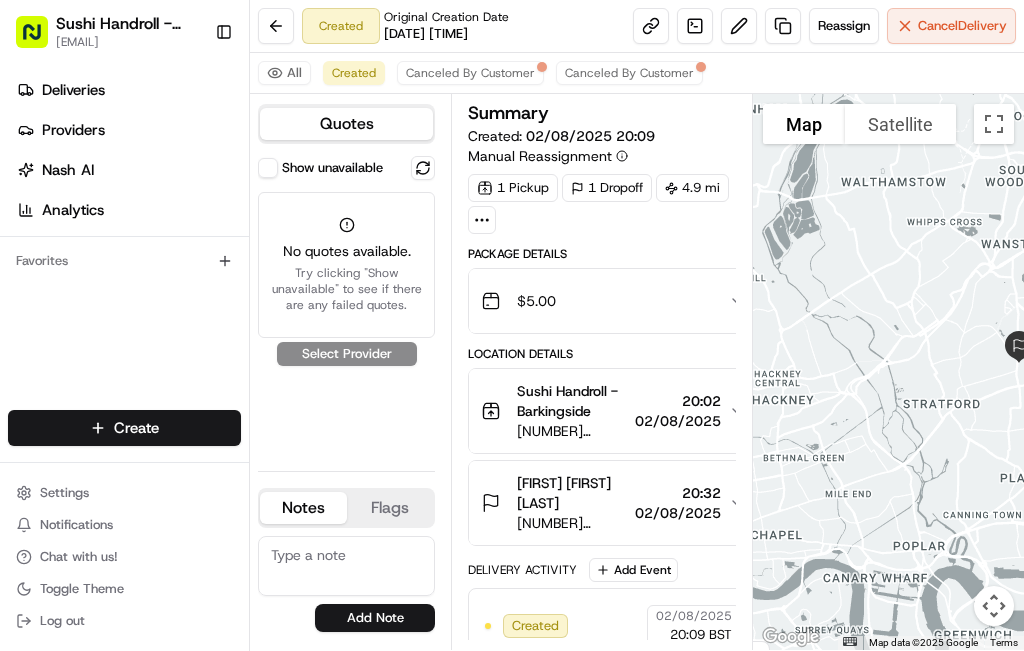 scroll, scrollTop: 4, scrollLeft: 0, axis: vertical 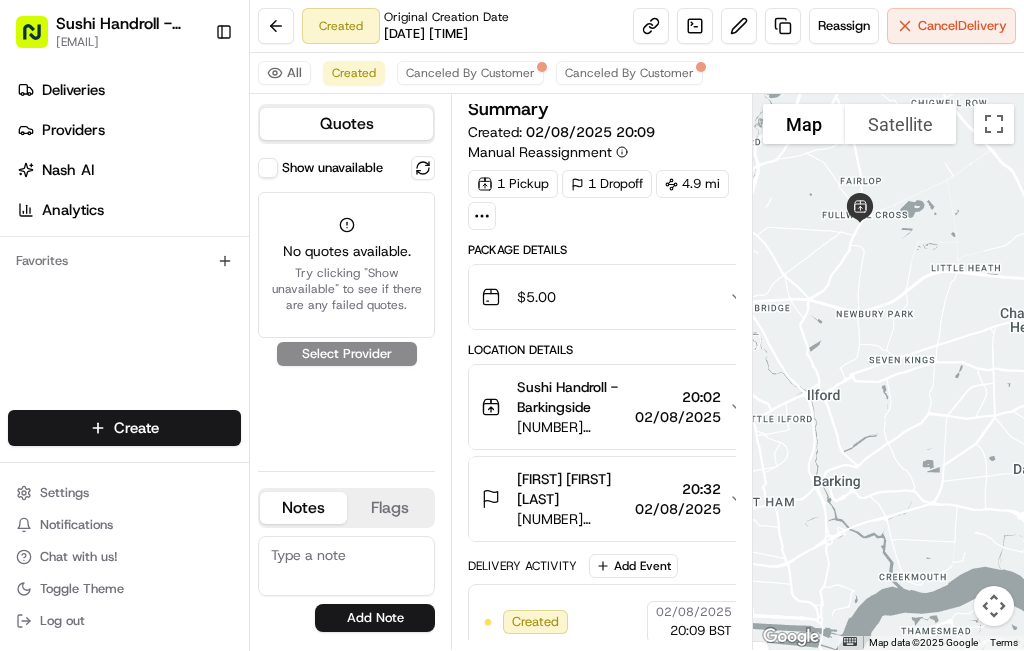 click on "No quotes available. Try clicking "Show unavailable" to see if there are any failed quotes." at bounding box center [346, 265] 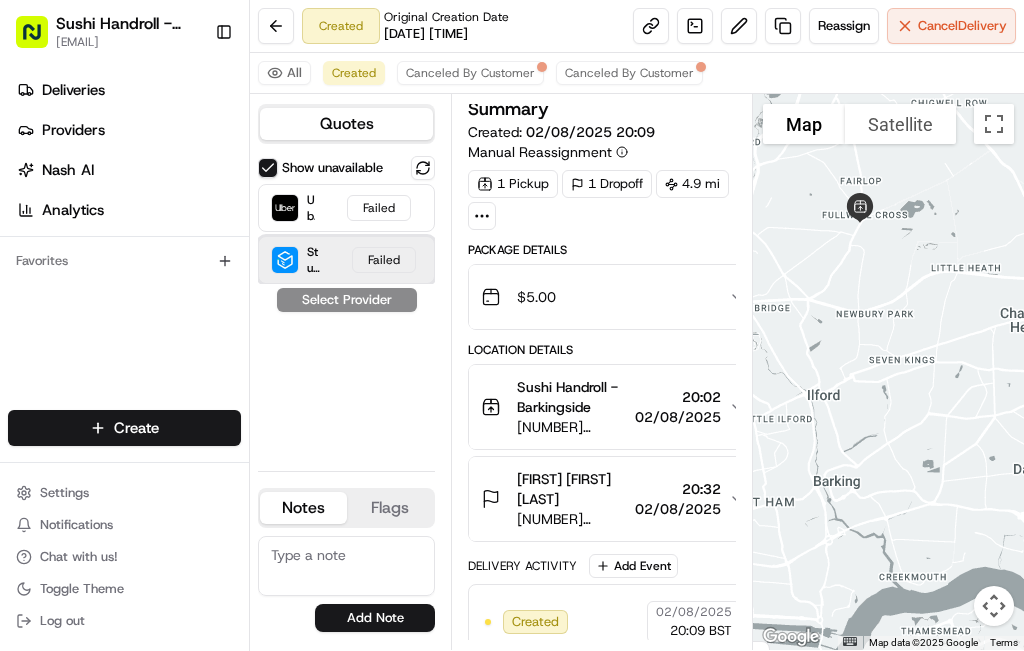 click on "[FIRST] (UK) Failed" at bounding box center (346, 260) 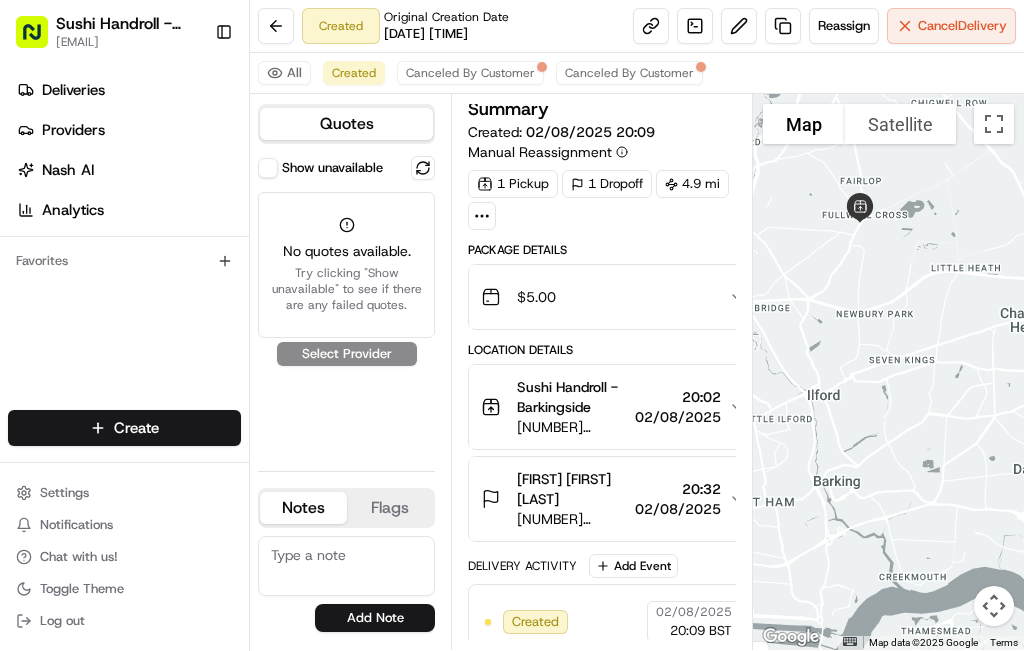 click on "Show unavailable No quotes available. Try clicking "Show unavailable" to see if there are any failed quotes. Select Provider" at bounding box center [346, 305] 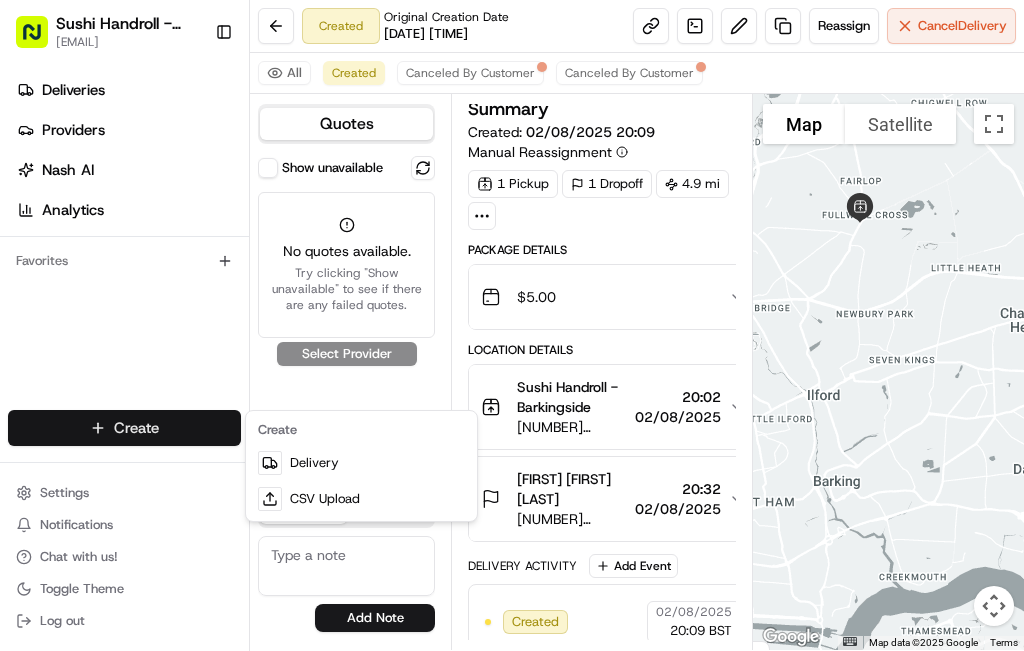 click on "Sushi Handroll - Barkingside [EMAIL] Toggle Sidebar Deliveries Providers Nash AI Analytics Favorites Main Menu Members & Organization Organization Users Roles Preferences Customization Tracking Orchestration Automations Locations Pickup Locations Dropoff Locations Billing Billing Refund Requests Integrations Notification Triggers Webhooks API Keys Request Logs Create Settings Notifications Chat with us! Toggle Theme Log out Created Original Creation Date 08/02/2025 07:57 PM Reassign Cancel Delivery All Created Canceled By Customer Canceled By Customer Quotes Show unavailable No quotes available. Try clicking "Show unavailable" to see if there are any failed quotes. Select Provider Notes Flags No results found Add Note No results found Add Flag Summary Created: 02/08/2025 20:09 Manual Reassignment 1 Pickup 1 Dropoff 4.9 mi Package Details $ 5.00 Location Details Sushi Handroll - Barkingside [NUMBER] [STREET], [CITY], [STATE] [POSTAL_CODE], [COUNTRY] 20:02 02/08/2025 20:32" at bounding box center (512, 325) 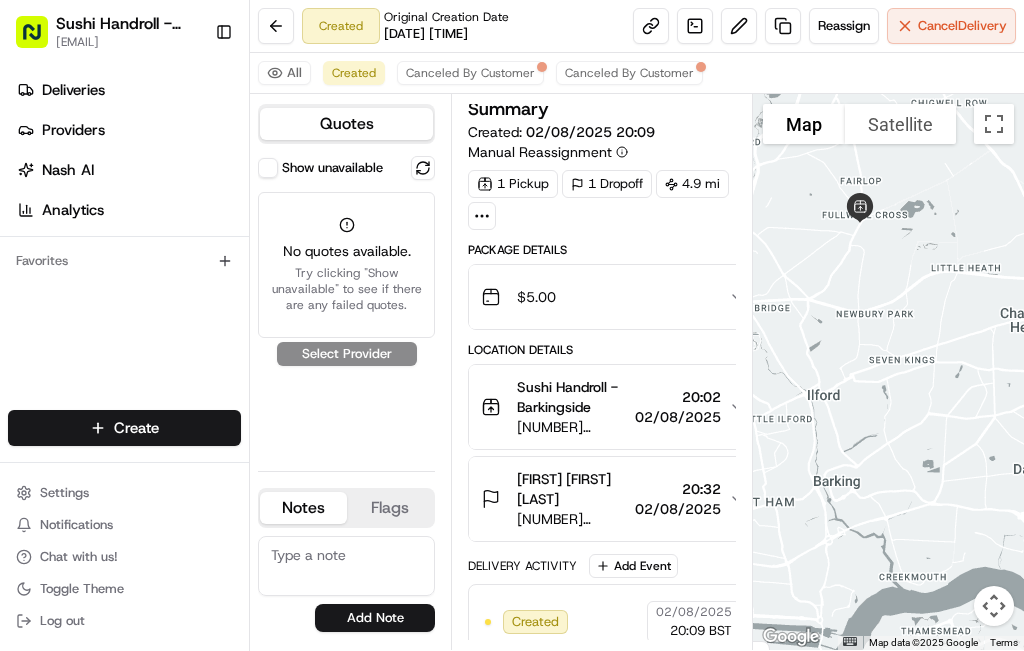 click on "Show unavailable" at bounding box center (268, 168) 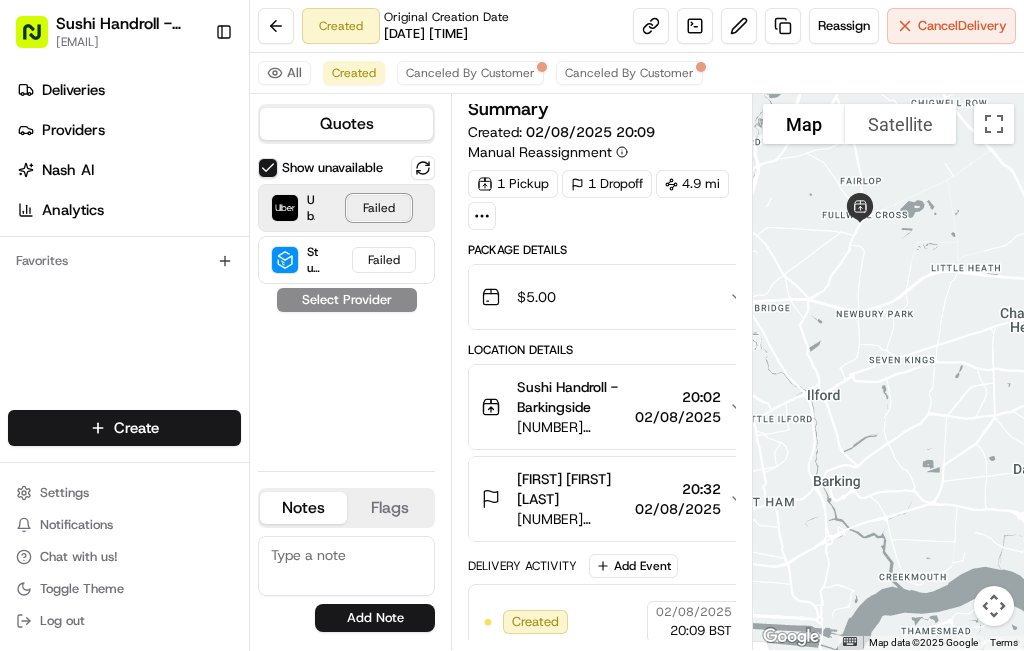 click on "Failed" at bounding box center (379, 208) 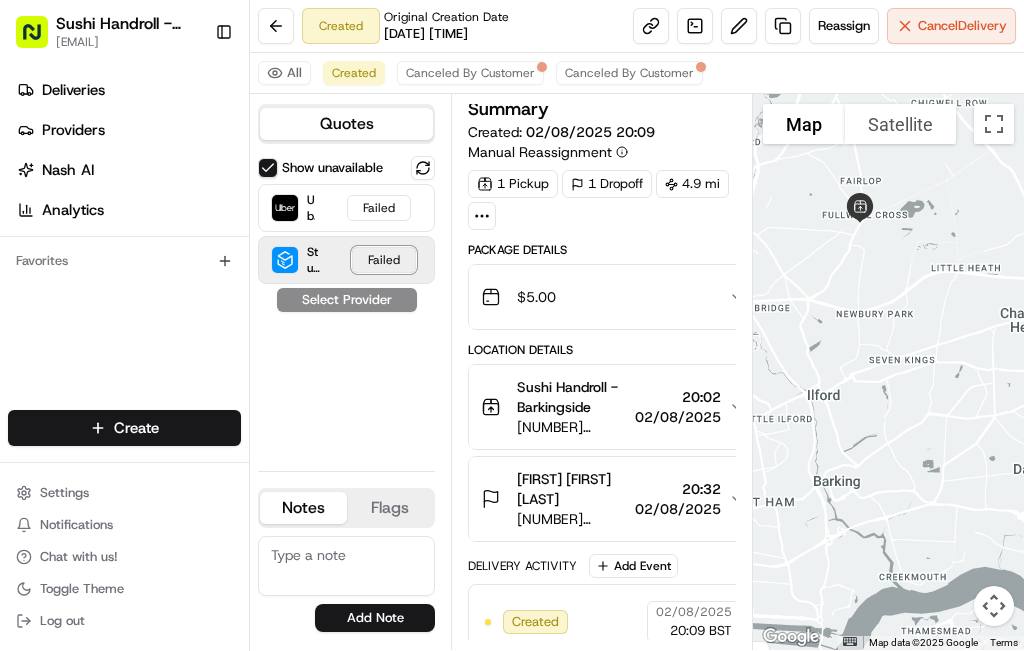 click on "Failed" at bounding box center [384, 260] 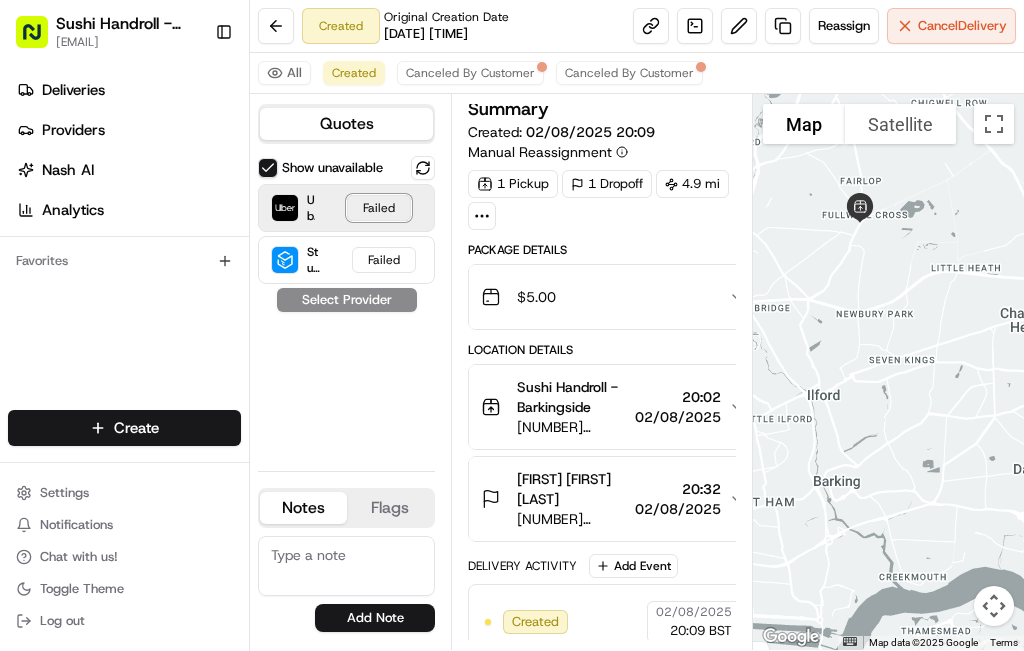click on "Failed" at bounding box center (379, 208) 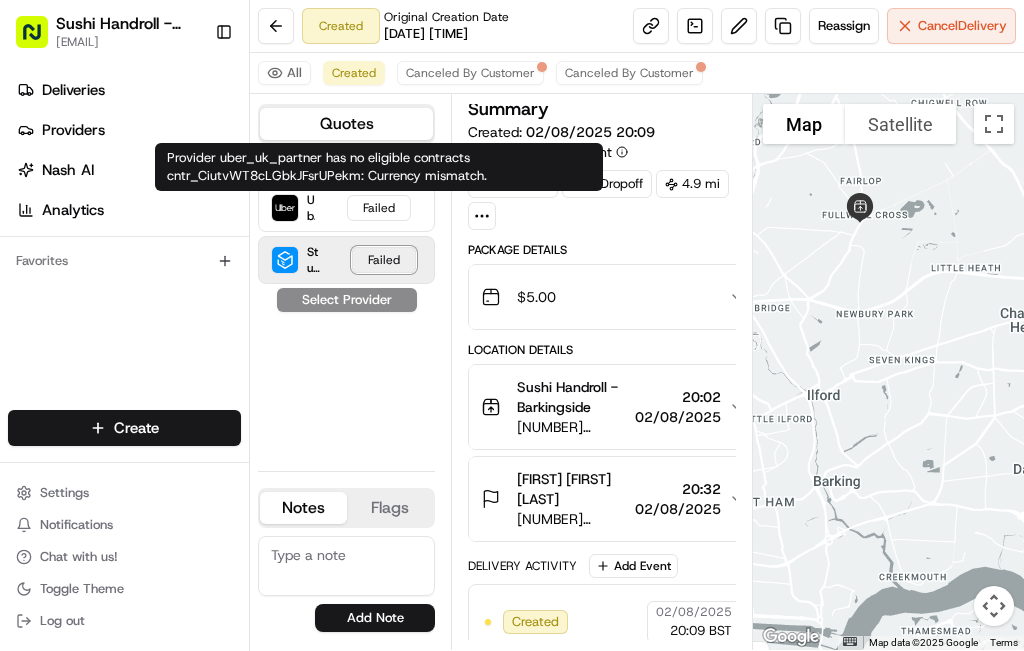 click on "Failed" at bounding box center (384, 260) 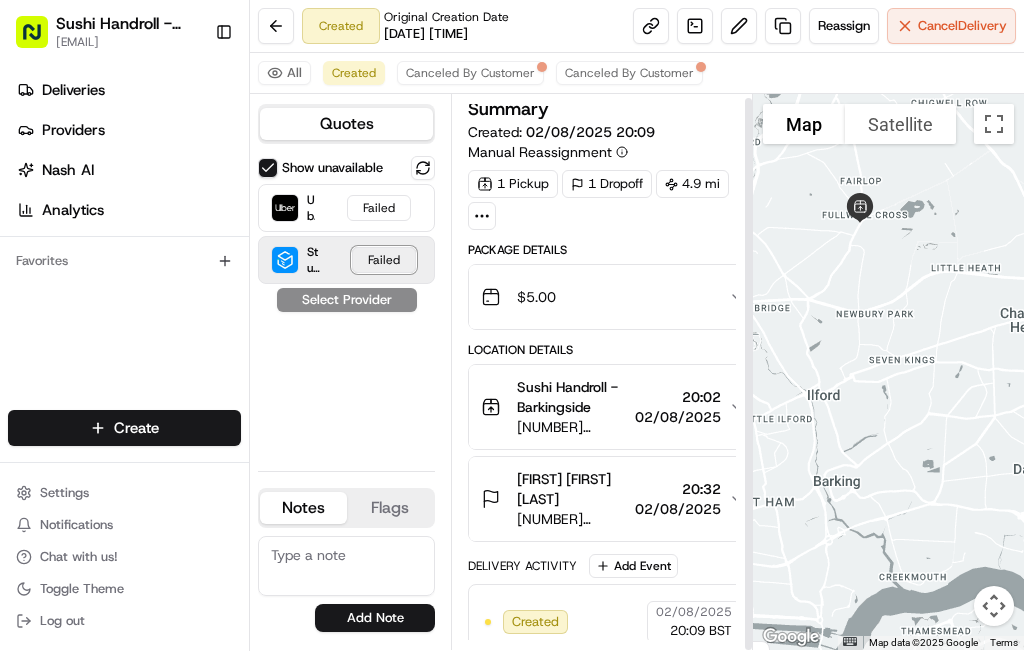 scroll, scrollTop: 0, scrollLeft: 0, axis: both 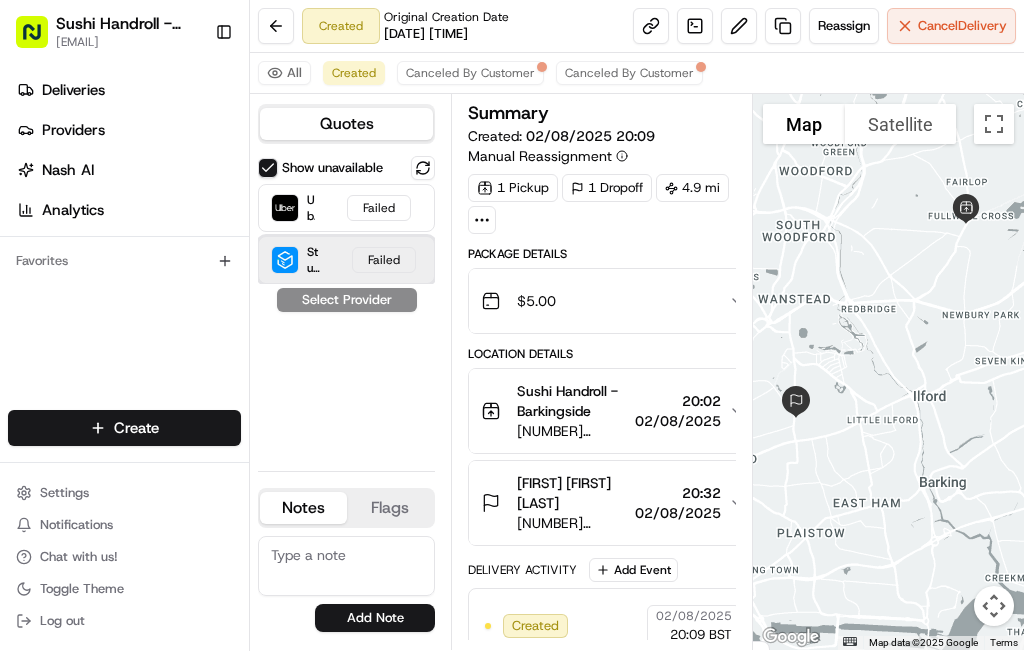 click on "[FIRST] (UK) Failed" at bounding box center (346, 260) 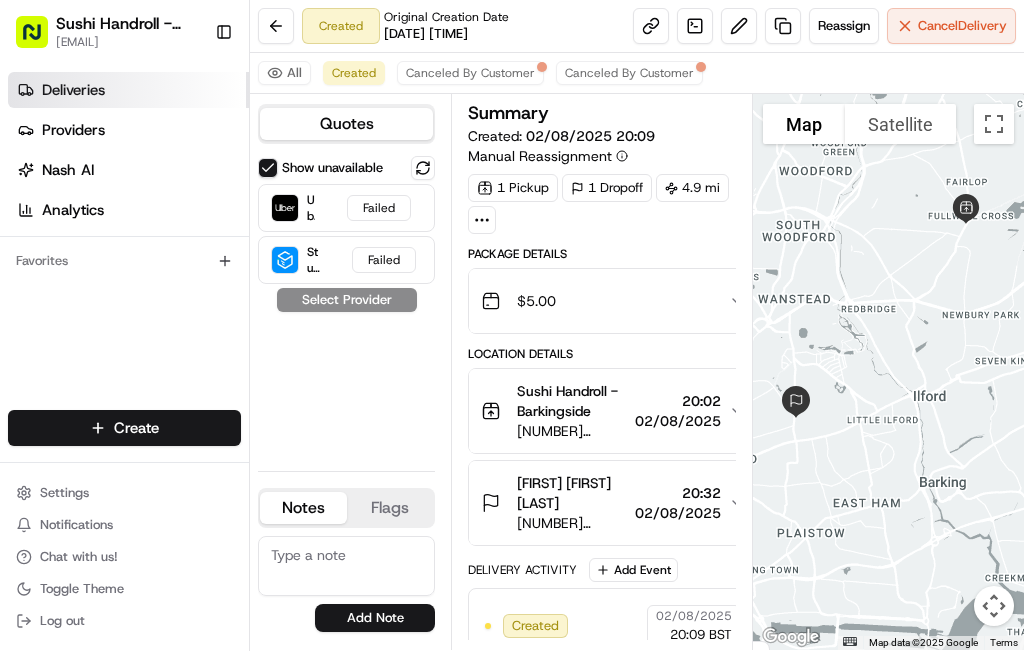 click on "Deliveries" at bounding box center [128, 90] 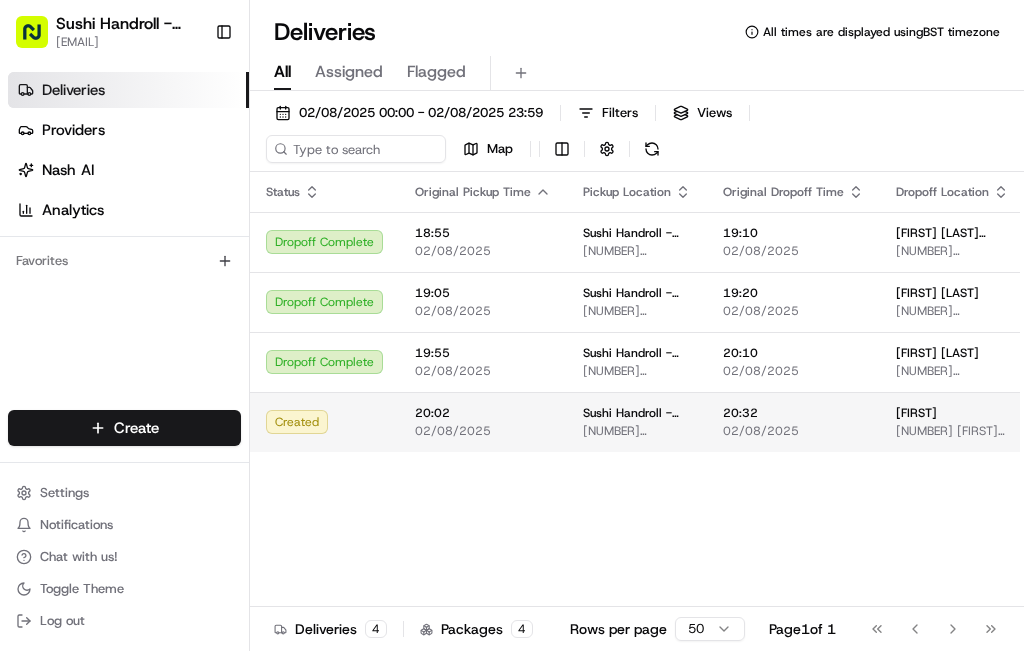 click on "Created" at bounding box center (324, 422) 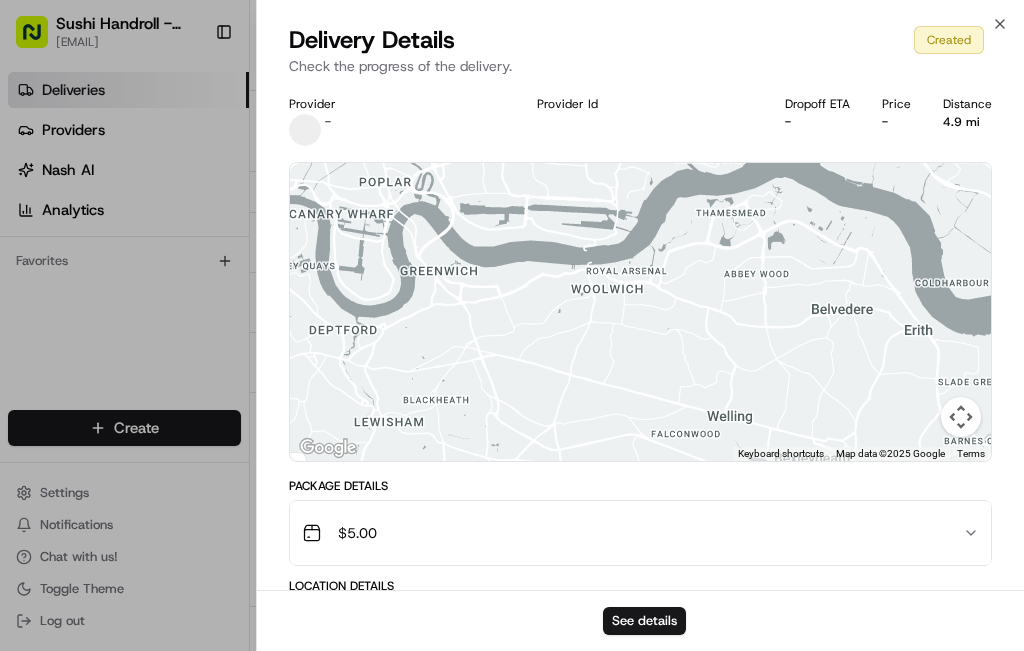 click on "$ 5.00" at bounding box center (632, 533) 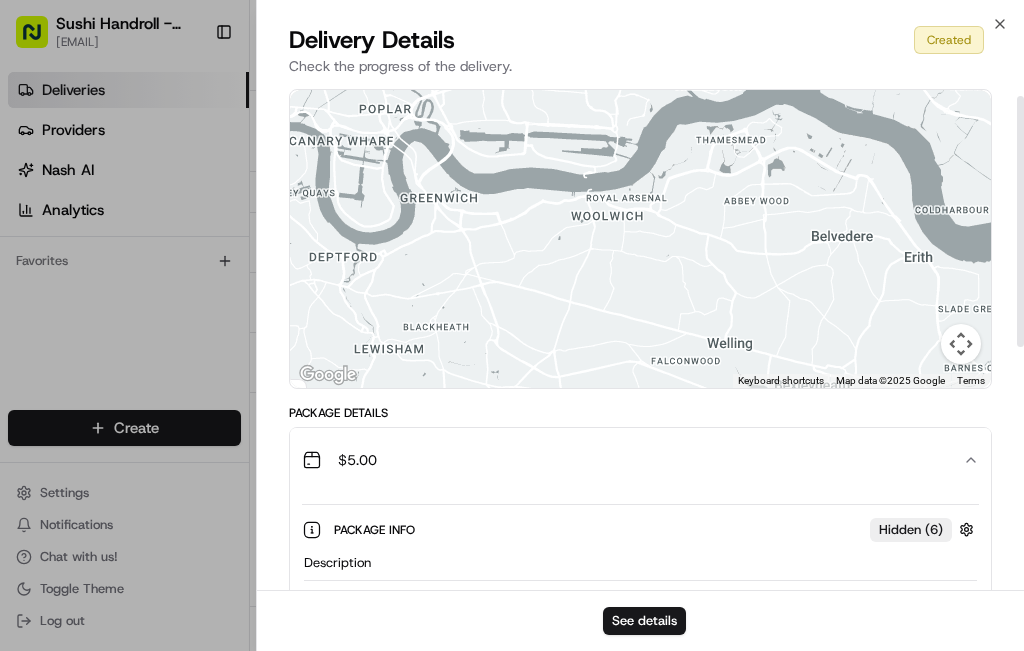 scroll, scrollTop: 0, scrollLeft: 0, axis: both 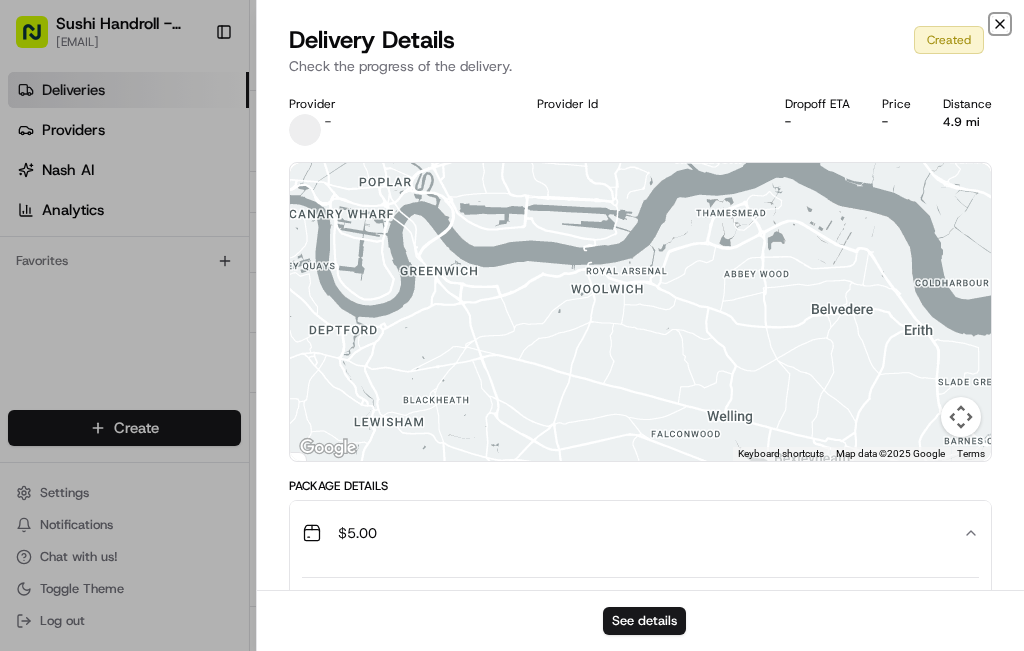 click 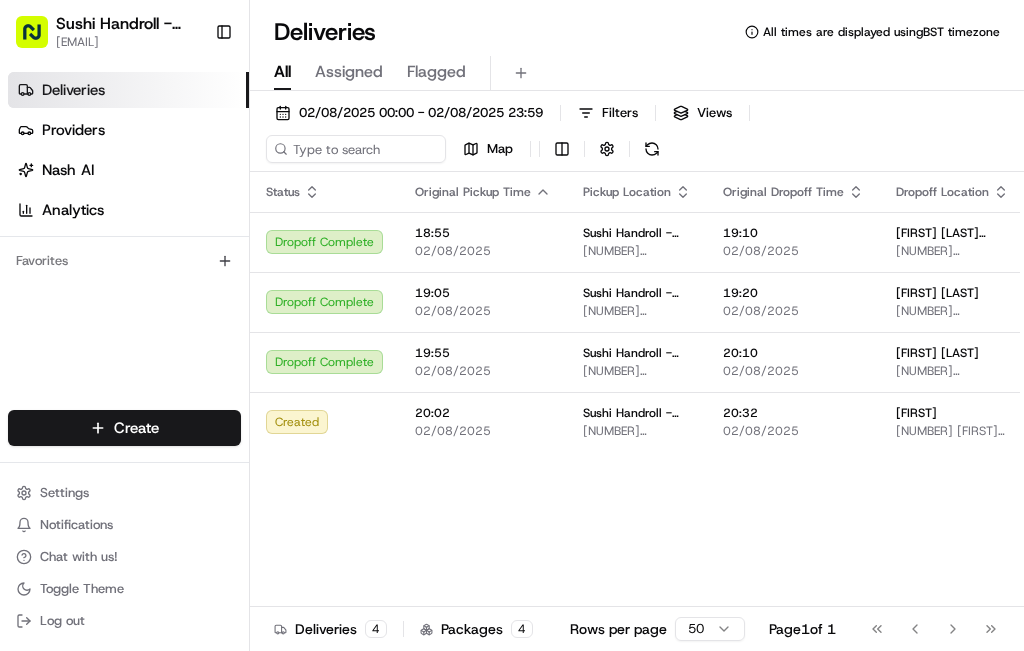 click on "Status Original Pickup Time Pickup Location Original Dropoff Time Dropoff Location Provider Action Dropoff Complete 18:55 02/08/2025 Sushi Handroll - Barkingside [NUMBER] [STREET], [CITY] [POSTAL_CODE], [COUNTRY] 19:10 02/08/2025 [FIRST] [LAST] [NUMBER] [STREET], [CITY], [CITY] [POSTAL_CODE], [COUNTRY] Uber UK [LAST] [LAST]. Dropoff Complete 19:05 02/08/2025 Sushi Handroll - Barkingside [NUMBER] [STREET], [CITY] [POSTAL_CODE], [COUNTRY] 19:20 02/08/2025 [FIRST] [LAST] [NUMBER] [STREET], [CITY] [POSTAL_CODE], [COUNTRY] Uber UK [LAST] [LAST]. Dropoff Complete 19:55 02/08/2025 Sushi Handroll - Barkingside [NUMBER] [STREET], [CITY] [POSTAL_CODE], [COUNTRY] 20:10 02/08/2025 [FIRST] [LAST] [NUMBER] [STREET], [CITY] [POSTAL_CODE], [COUNTRY] Uber UK [LAST] [LAST]. Created 20:02 02/08/2025 Sushi Handroll - Barkingside [NUMBER] [STREET], [CITY], [STATE] [POSTAL_CODE], [COUNTRY] 20:32 02/08/2025 [FIRST] [NUMBER] [LAST] [STREET], [CITY] [POSTAL_CODE], [COUNTRY] Assign Provider + 2" at bounding box center (755, 407) 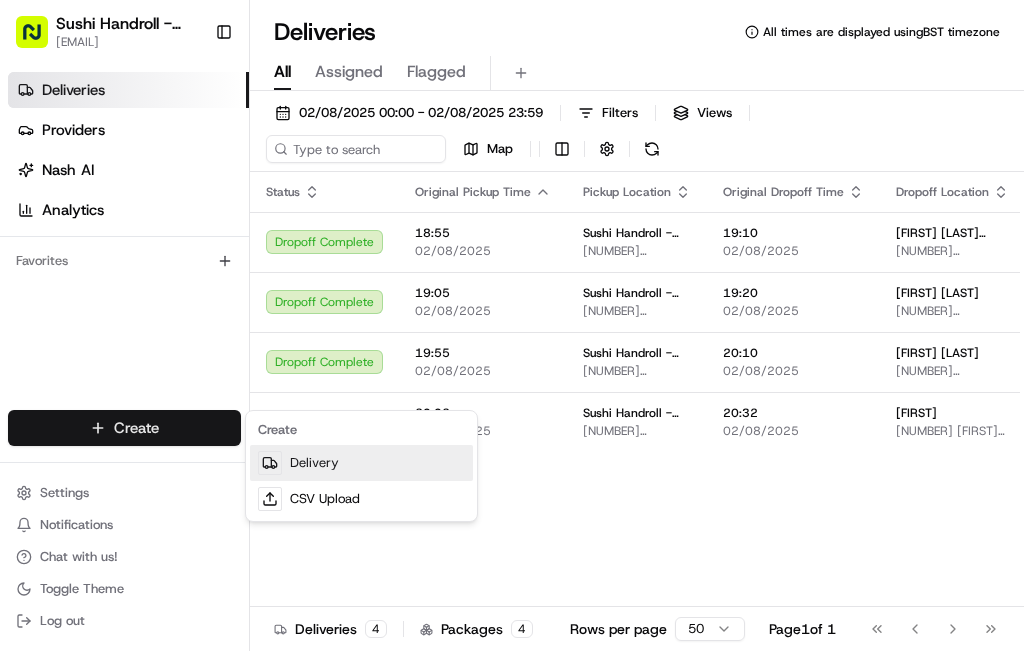 click on "Delivery" at bounding box center (361, 463) 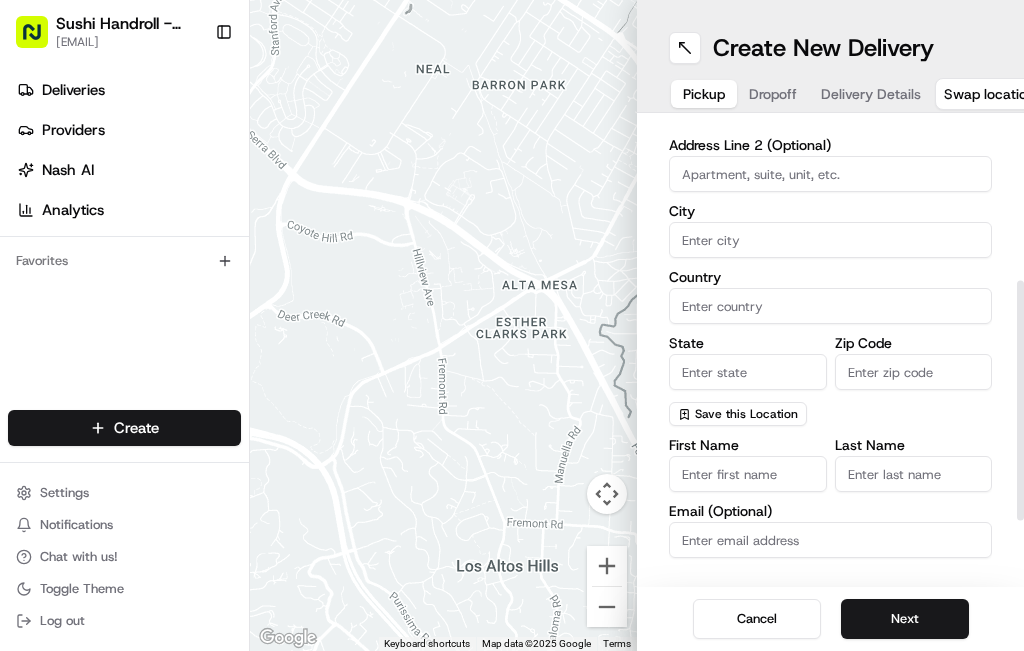 scroll, scrollTop: 432, scrollLeft: 0, axis: vertical 